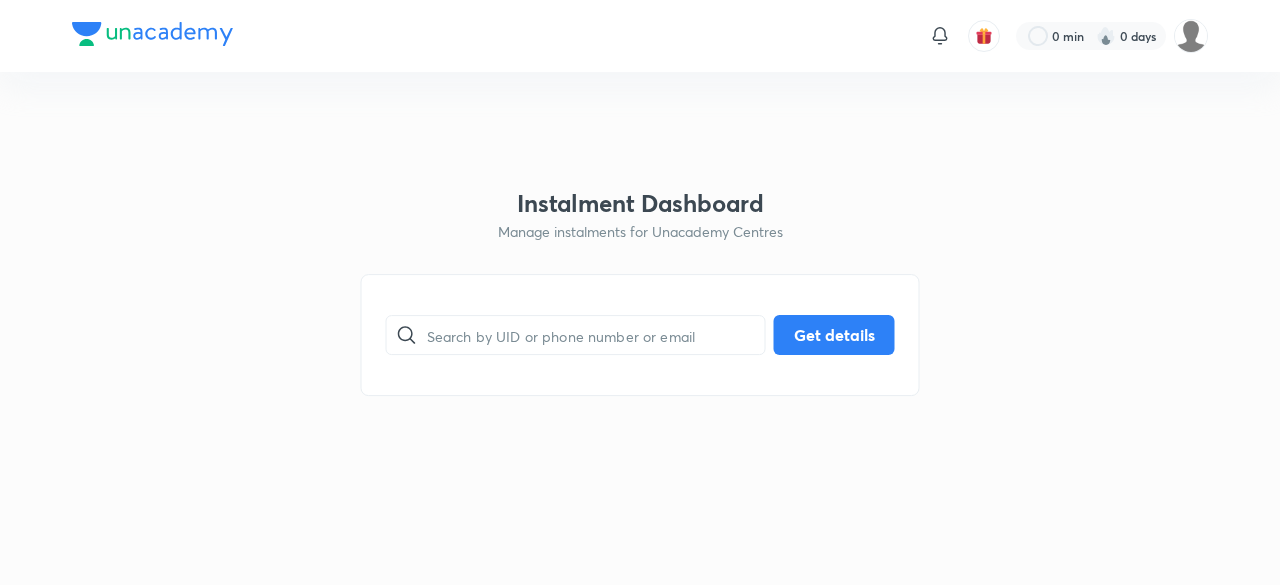 scroll, scrollTop: 0, scrollLeft: 0, axis: both 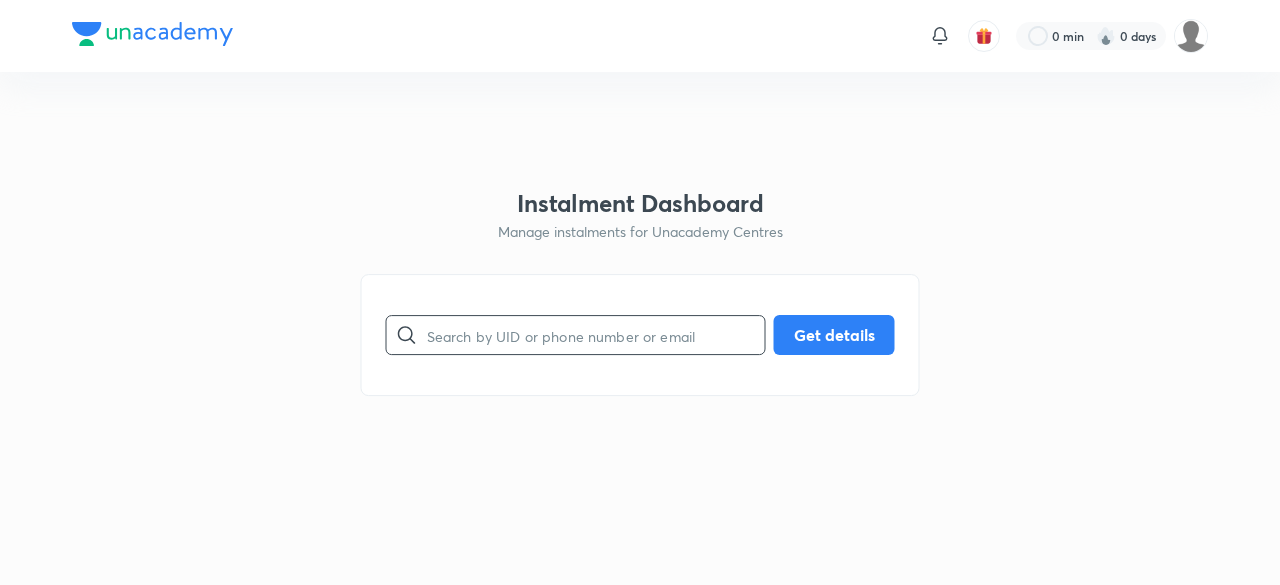 click at bounding box center [596, 335] 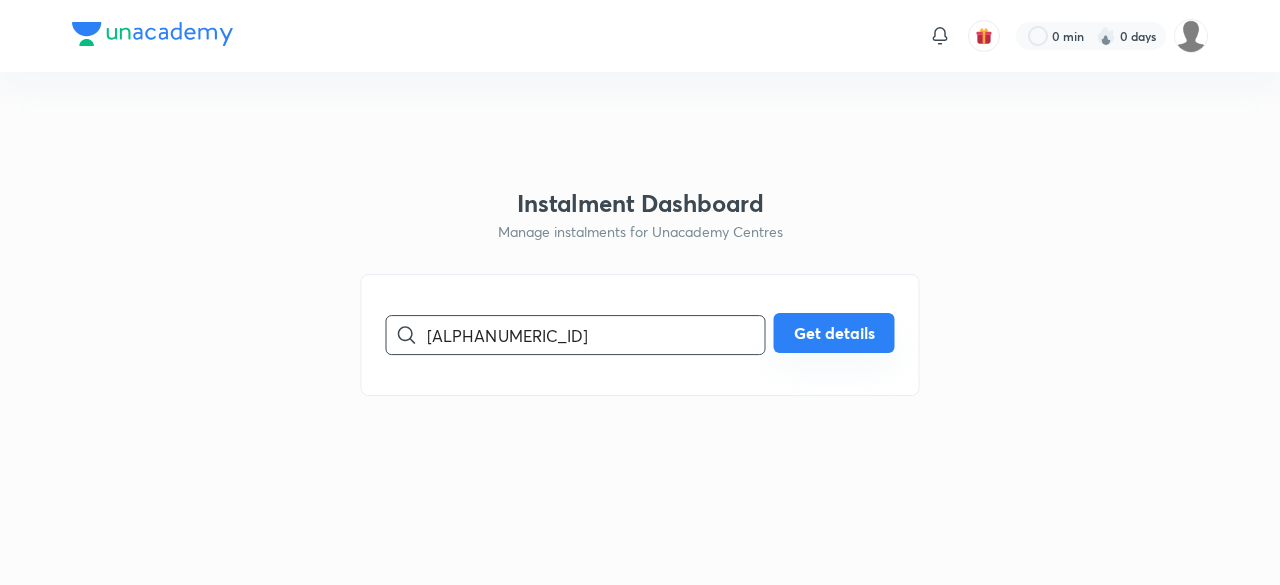 type on "[ALPHANUMERIC_ID]" 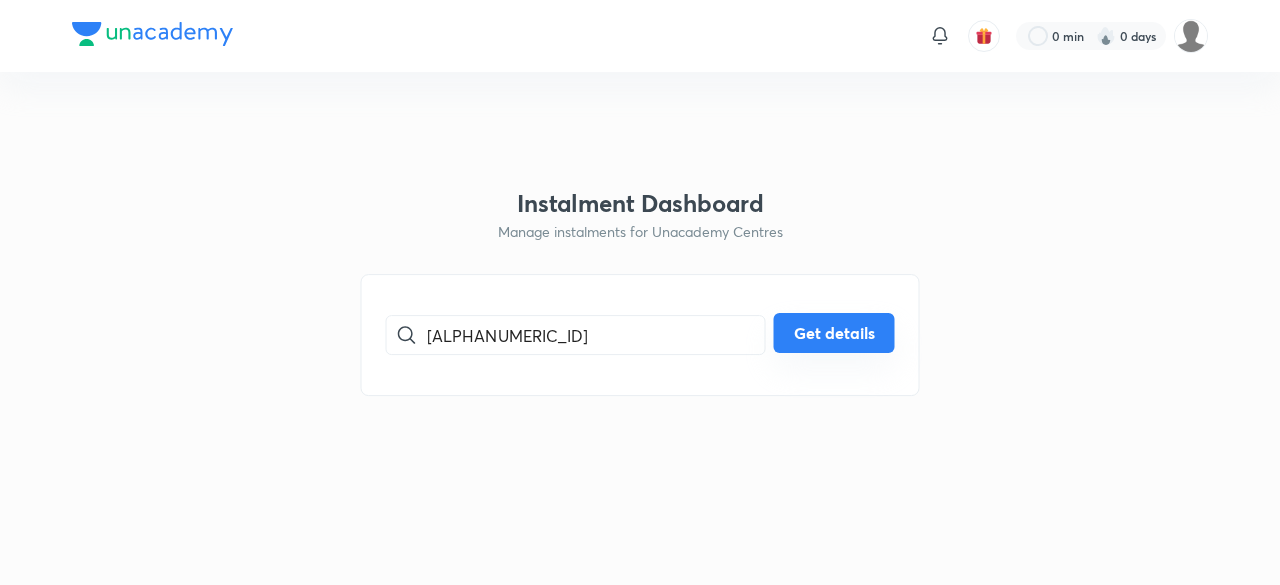 click on "Get details" at bounding box center [834, 333] 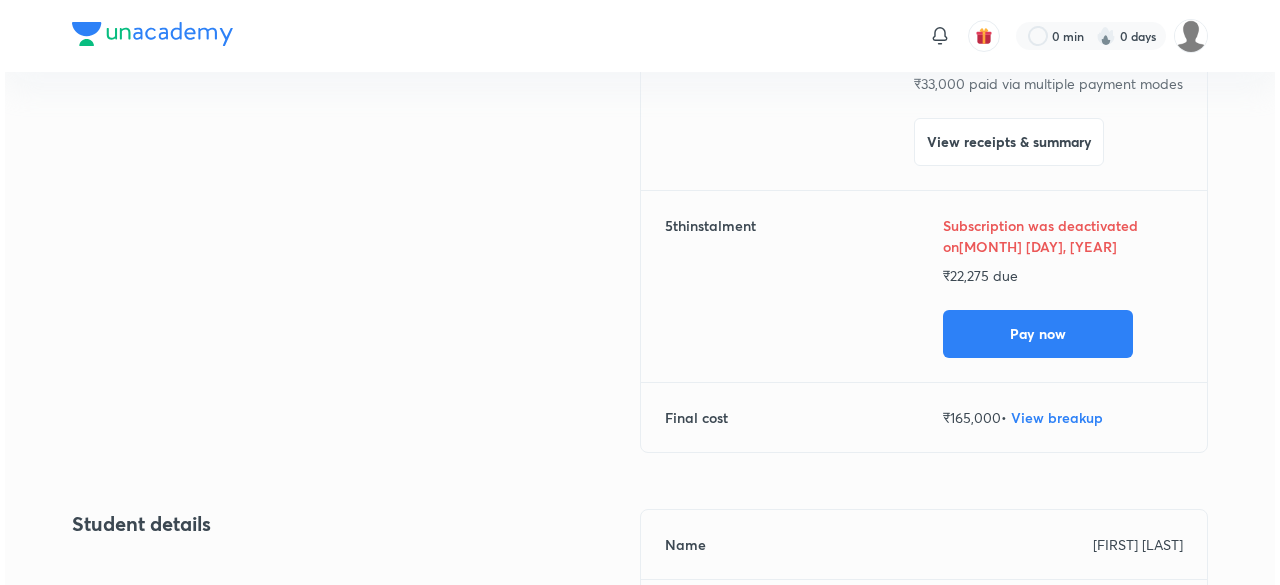 scroll, scrollTop: 828, scrollLeft: 0, axis: vertical 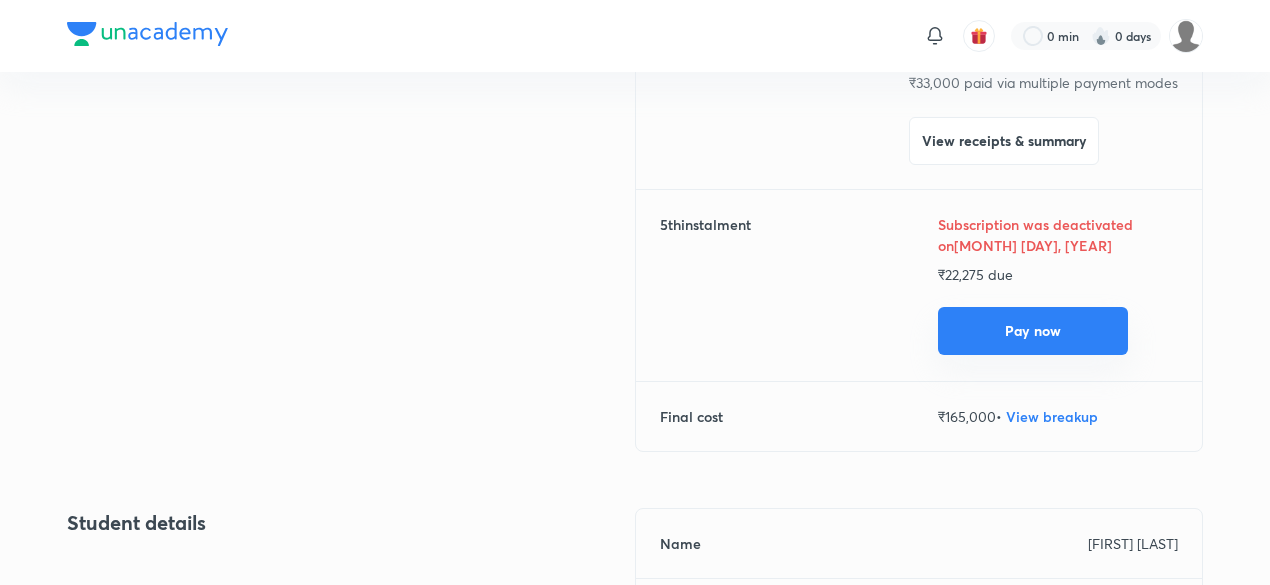 click on "Pay now" at bounding box center [1033, 331] 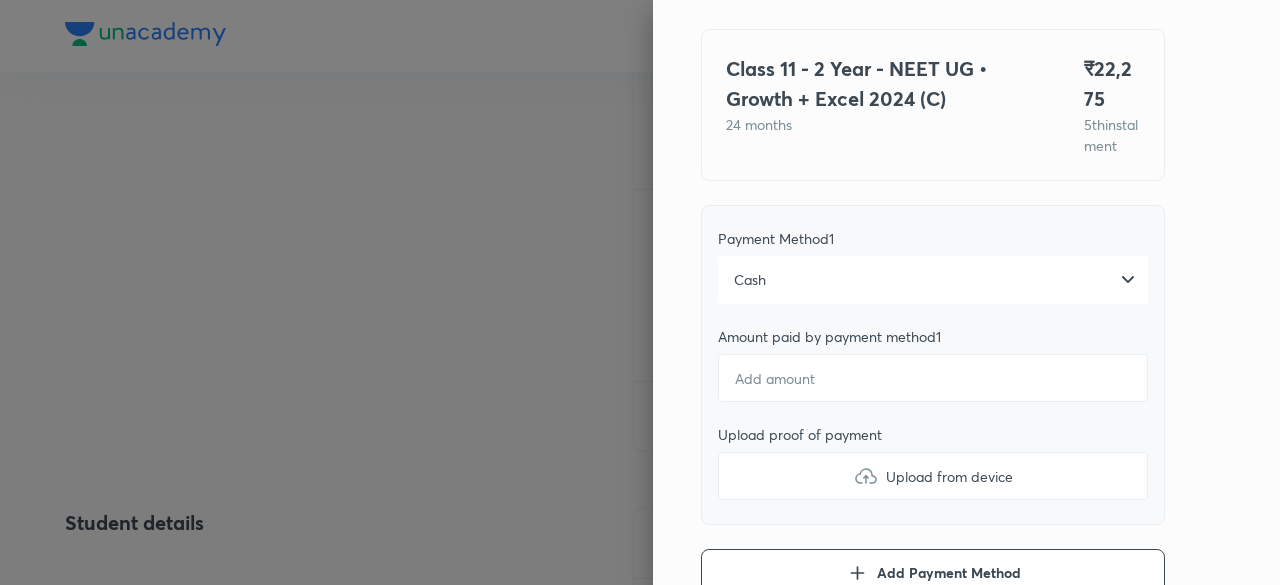 scroll, scrollTop: 137, scrollLeft: 0, axis: vertical 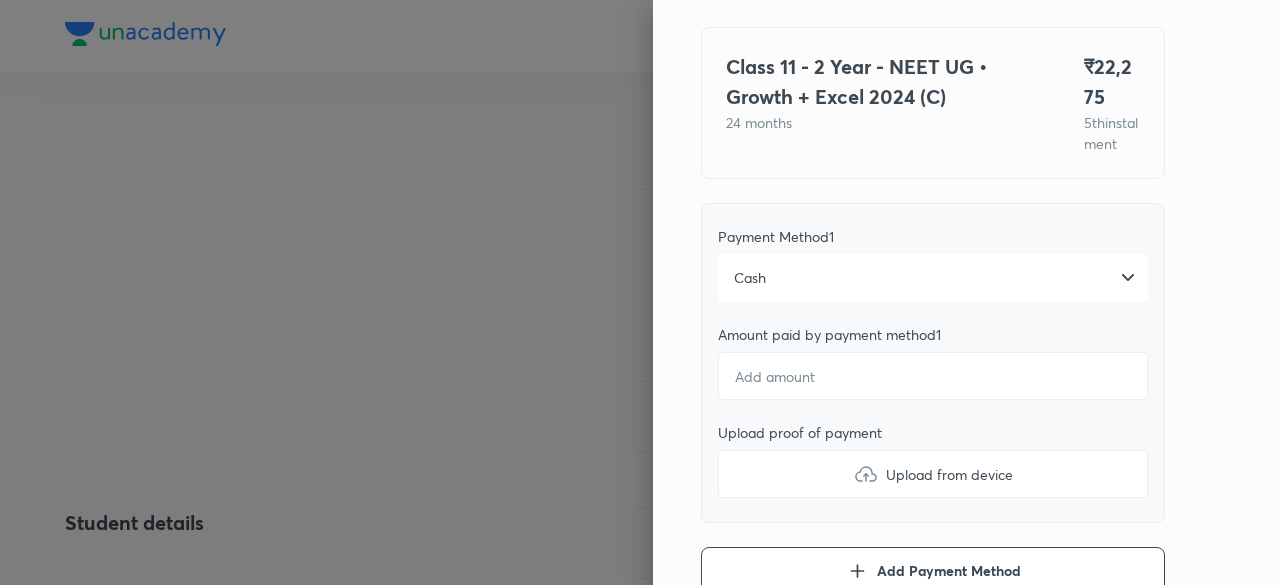 click on "Cash" at bounding box center (933, 278) 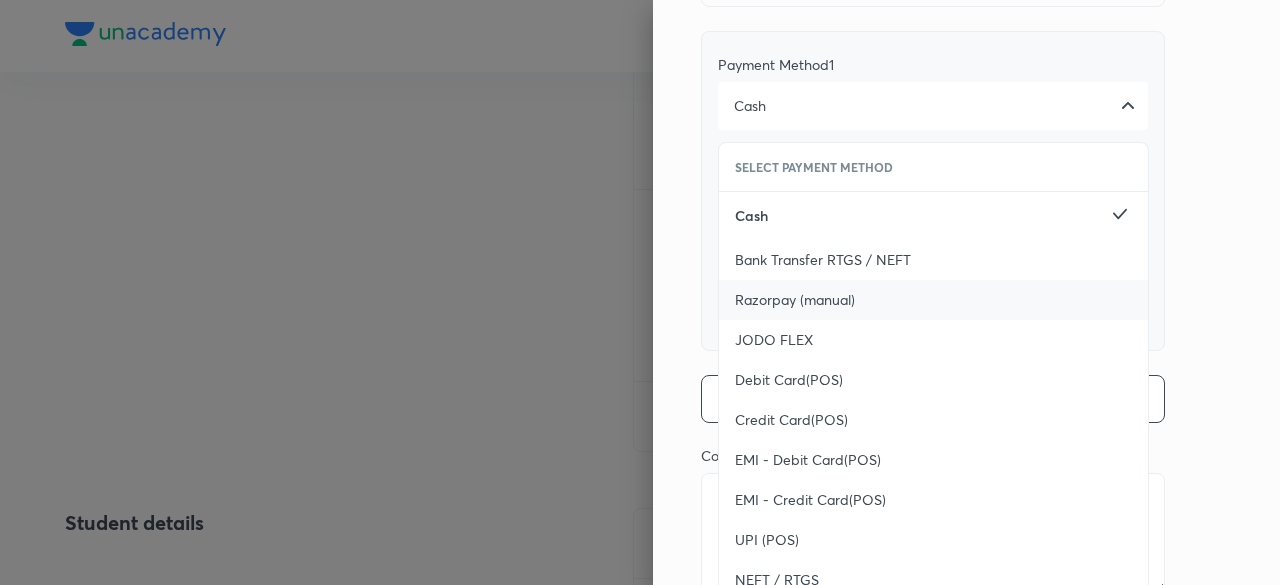 scroll, scrollTop: 313, scrollLeft: 0, axis: vertical 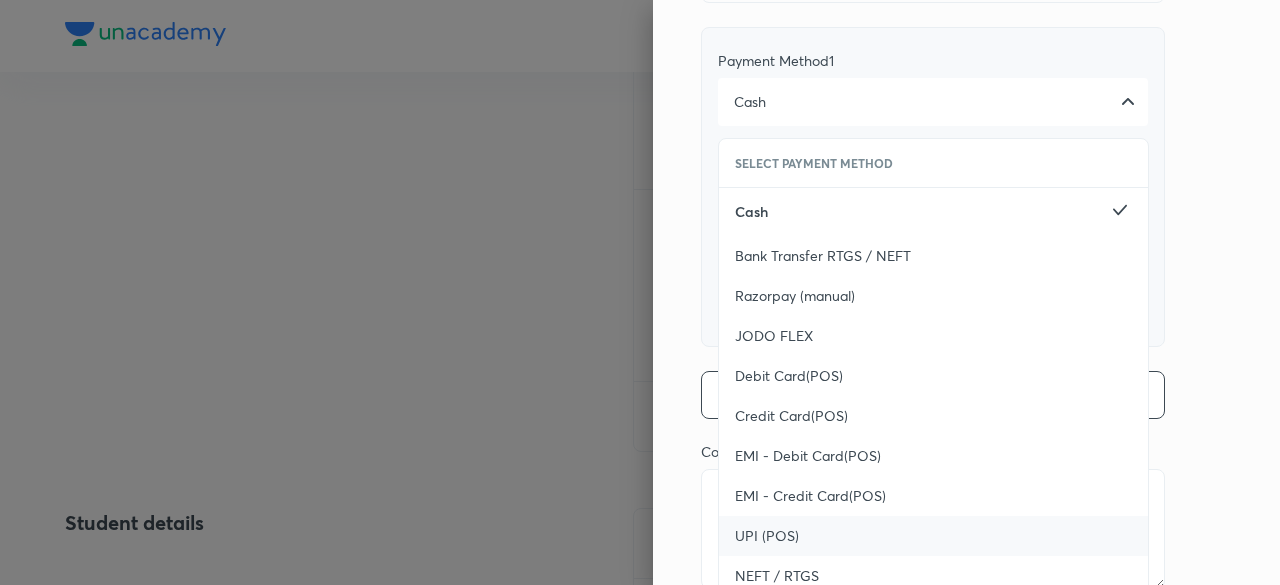 click on "UPI (POS)" at bounding box center [767, 536] 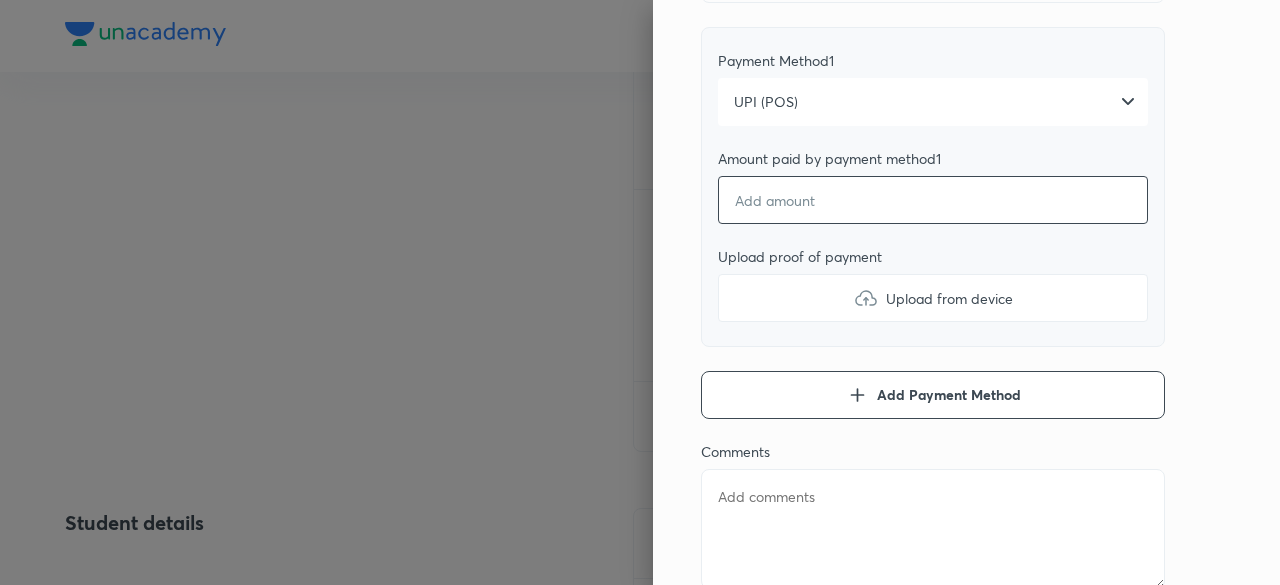 click at bounding box center [933, 200] 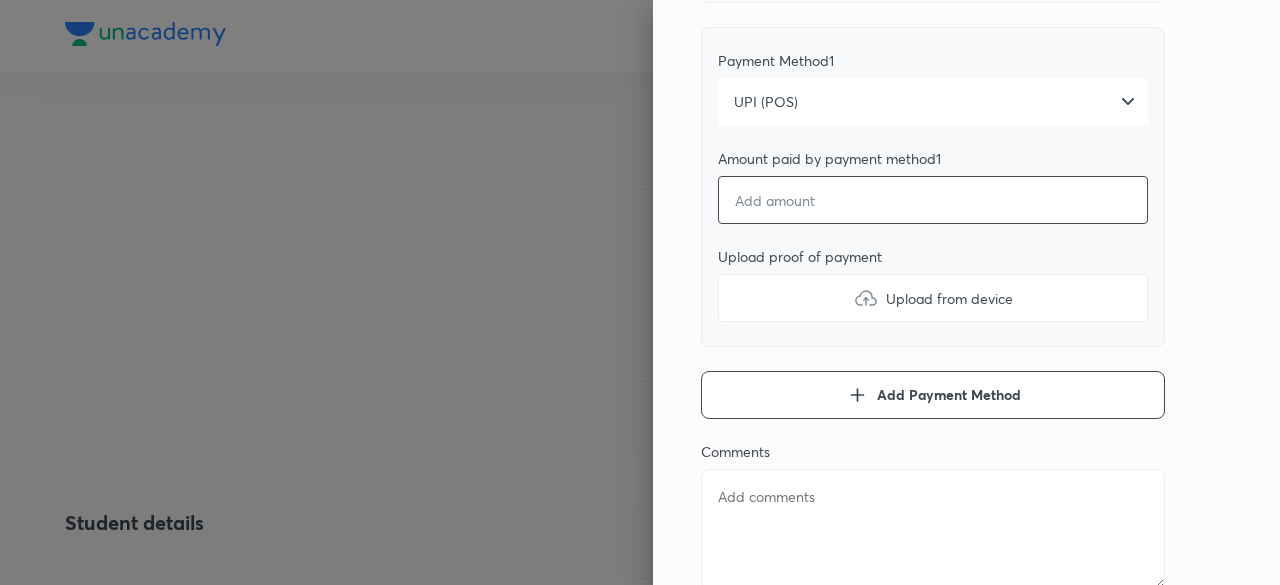 type on "x" 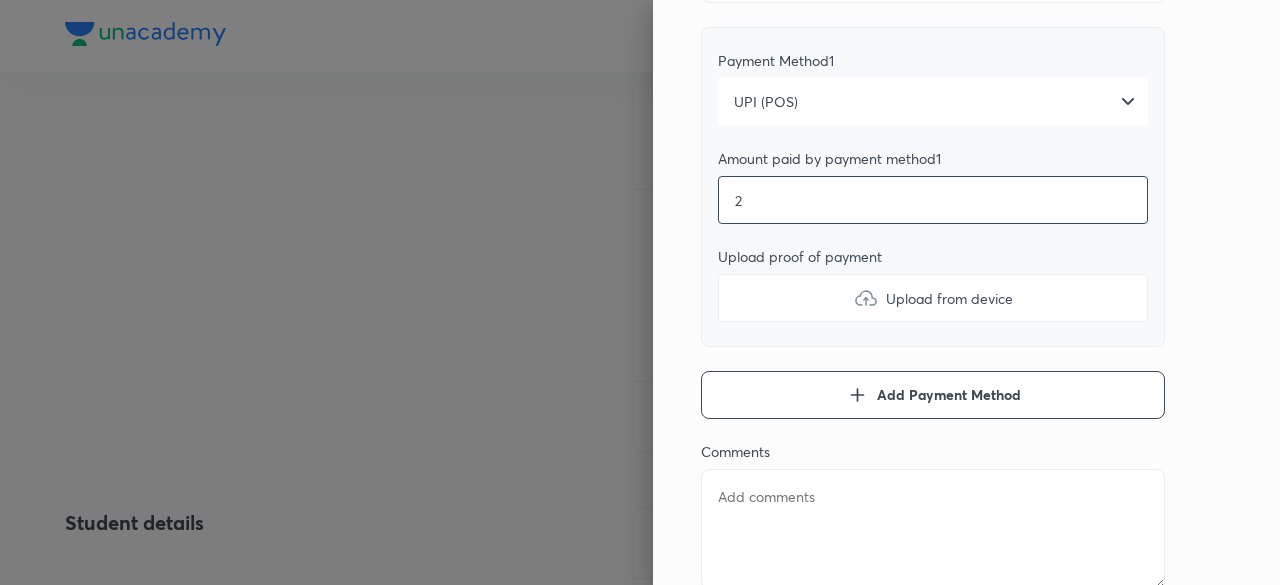 type on "x" 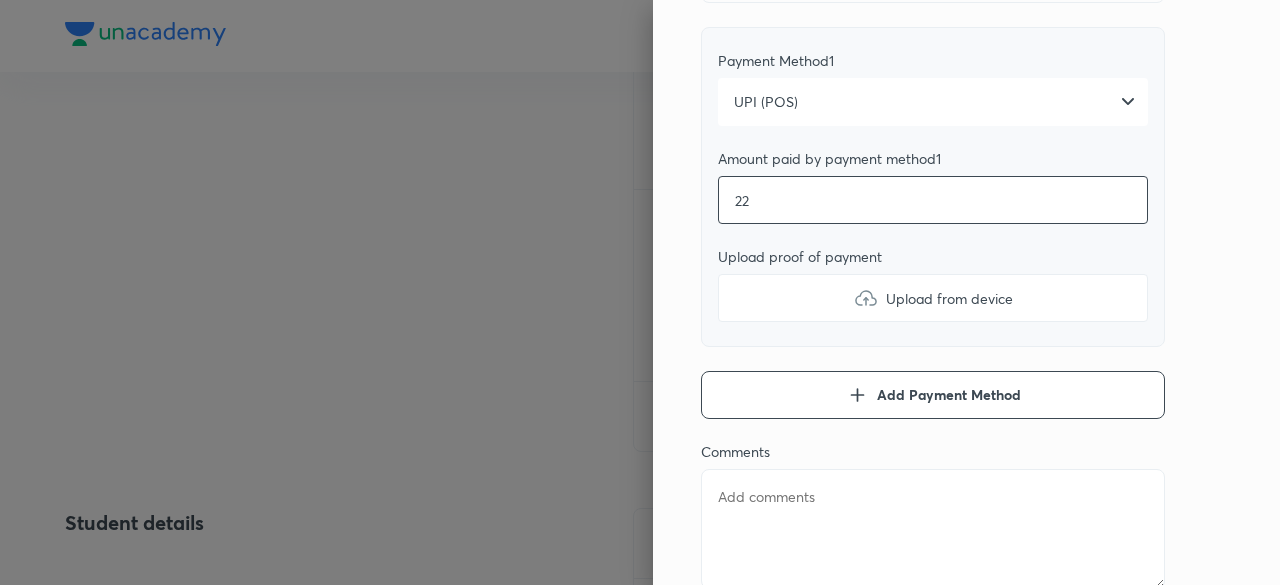 type on "x" 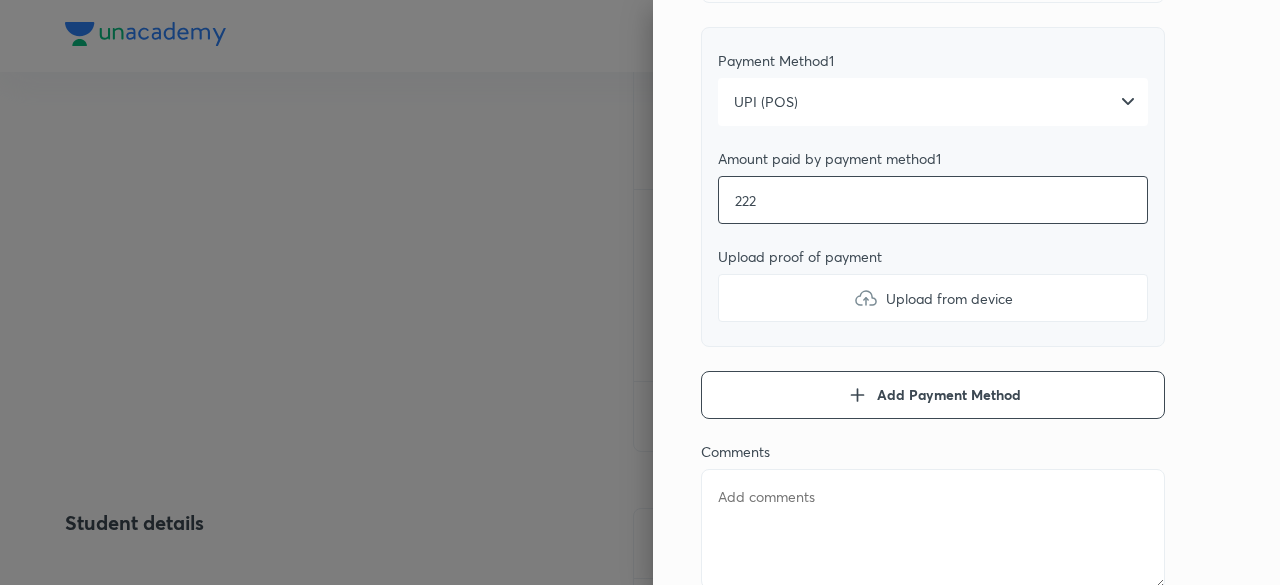 type on "x" 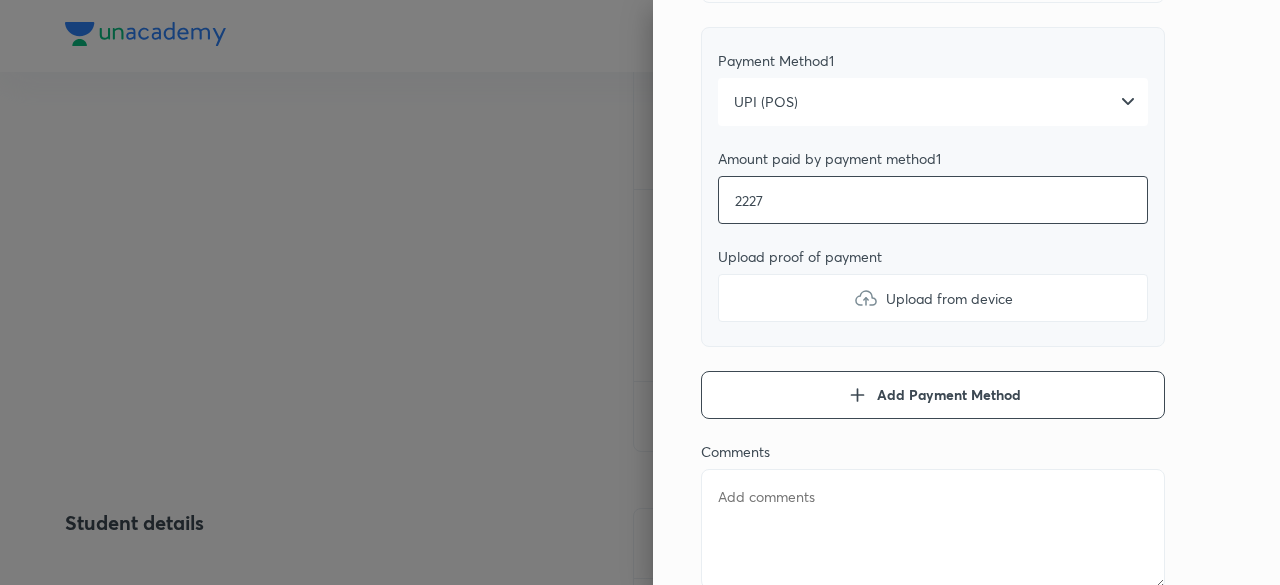 type on "x" 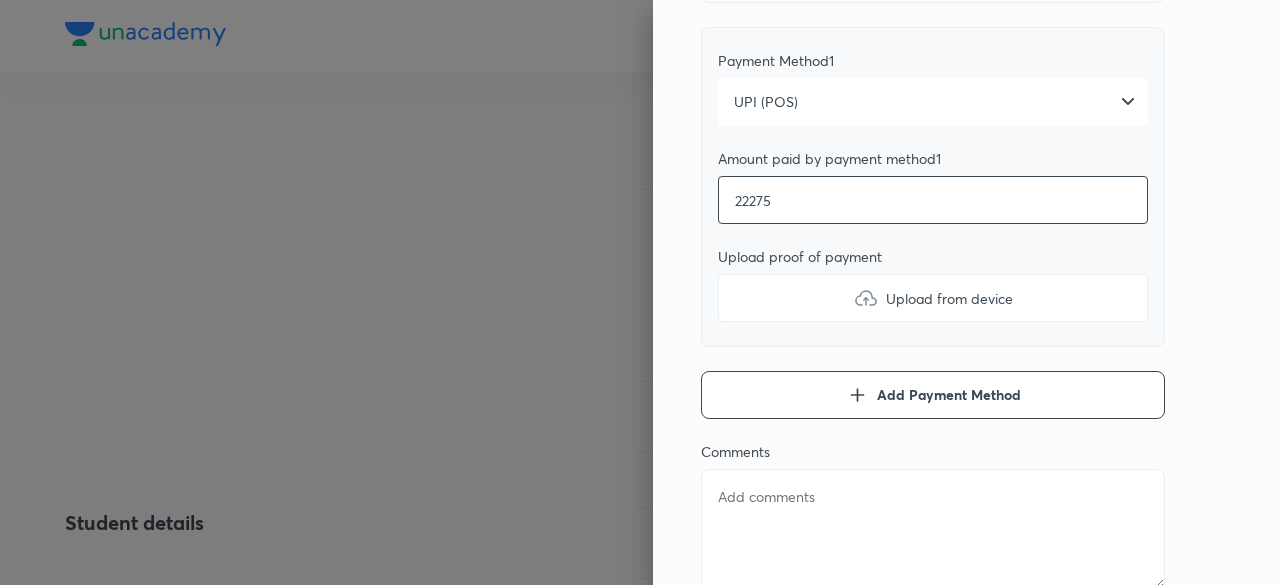 type on "x" 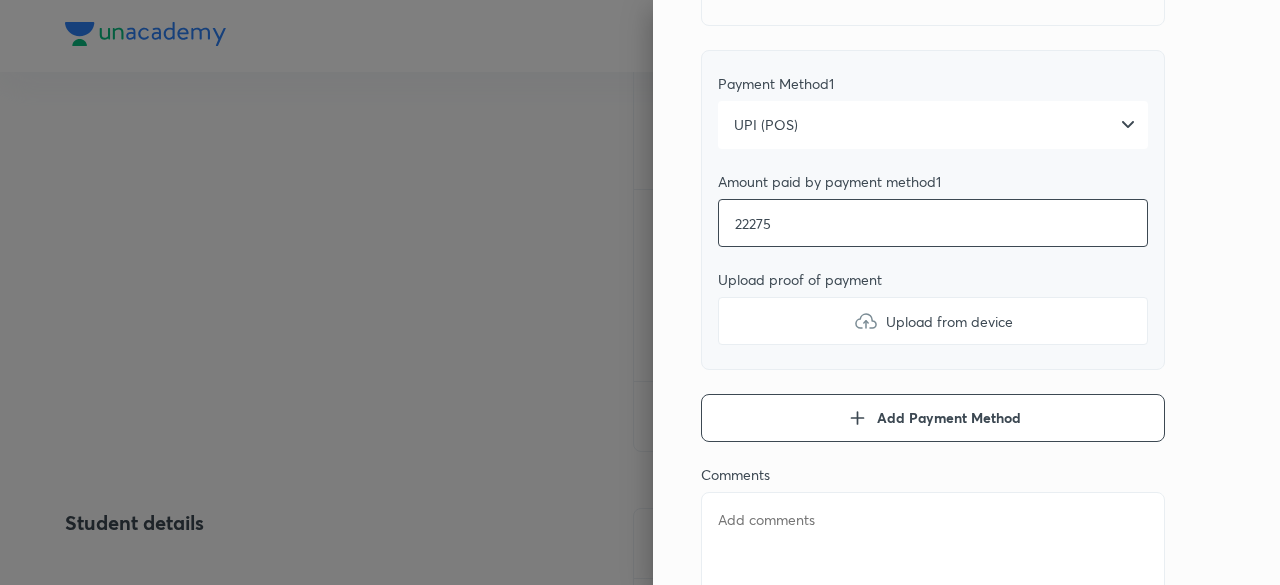scroll, scrollTop: 288, scrollLeft: 0, axis: vertical 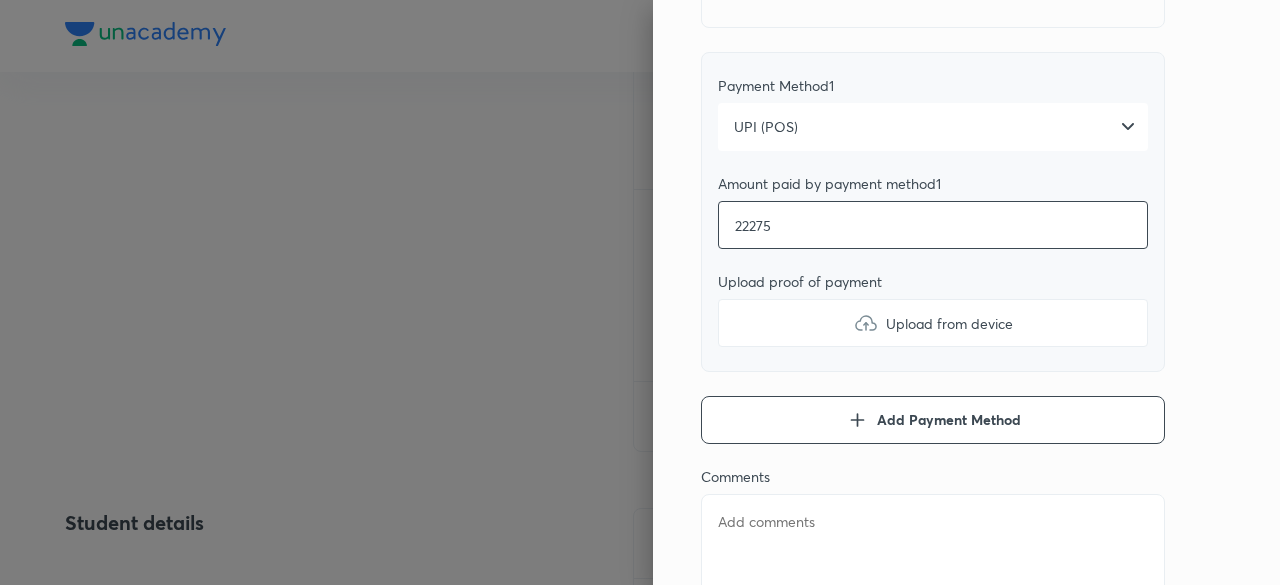 type on "22275" 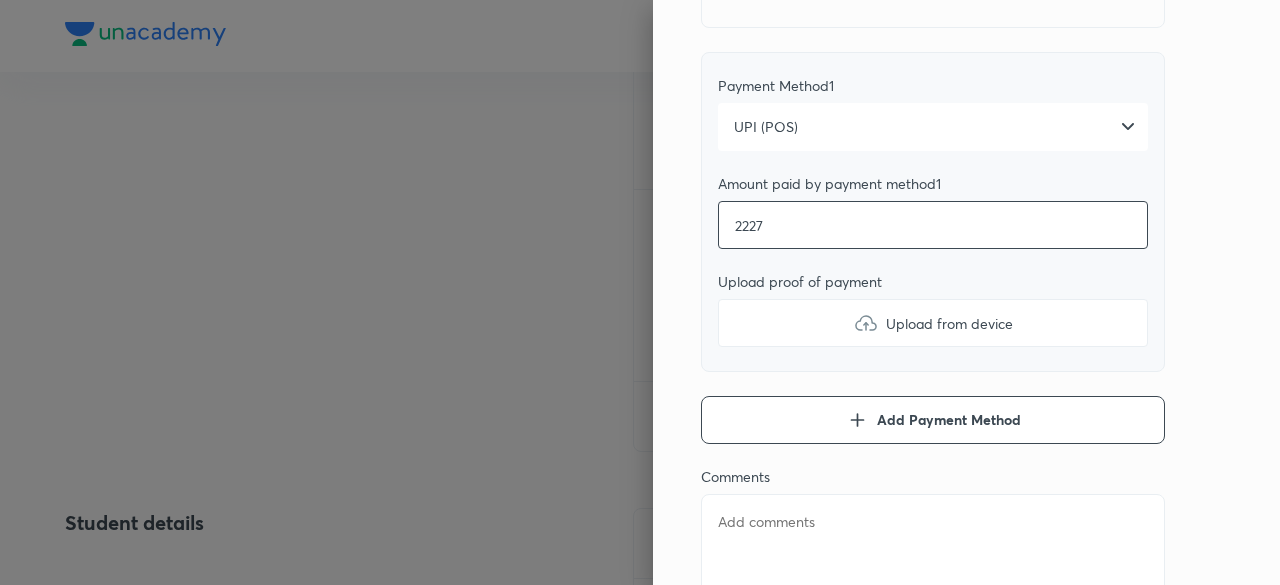 type on "x" 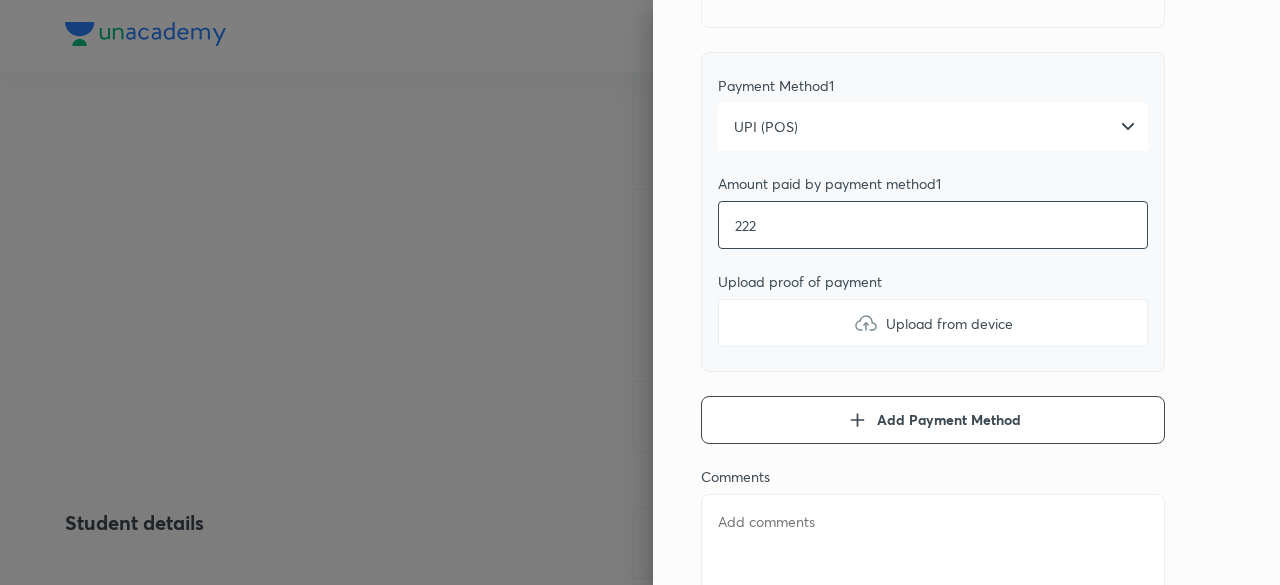 type on "x" 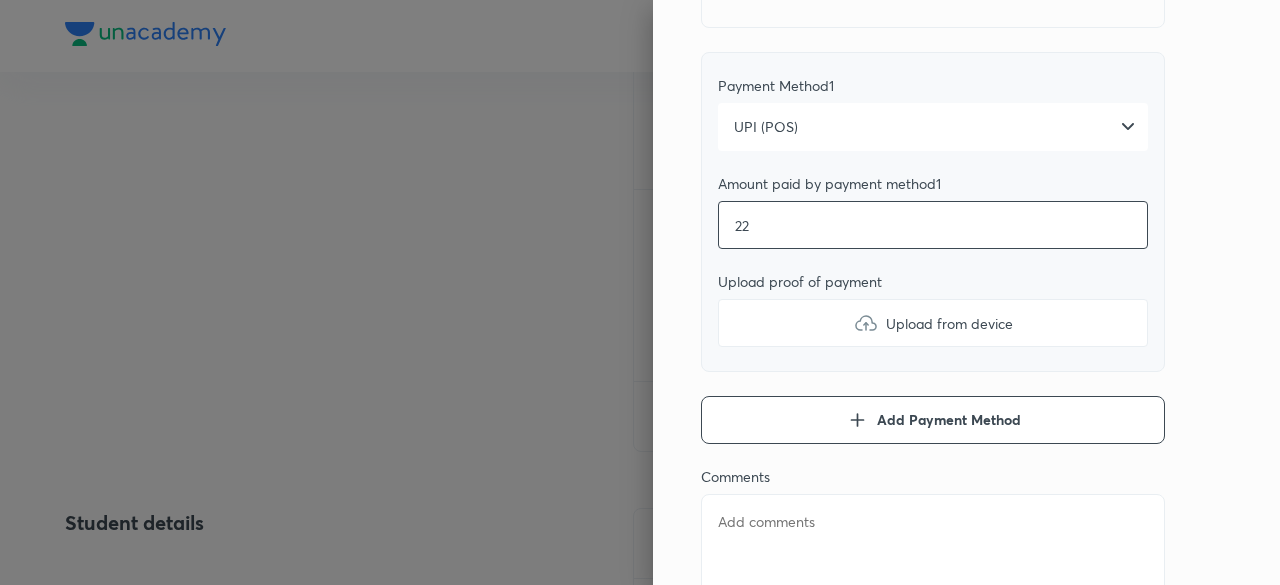 type on "x" 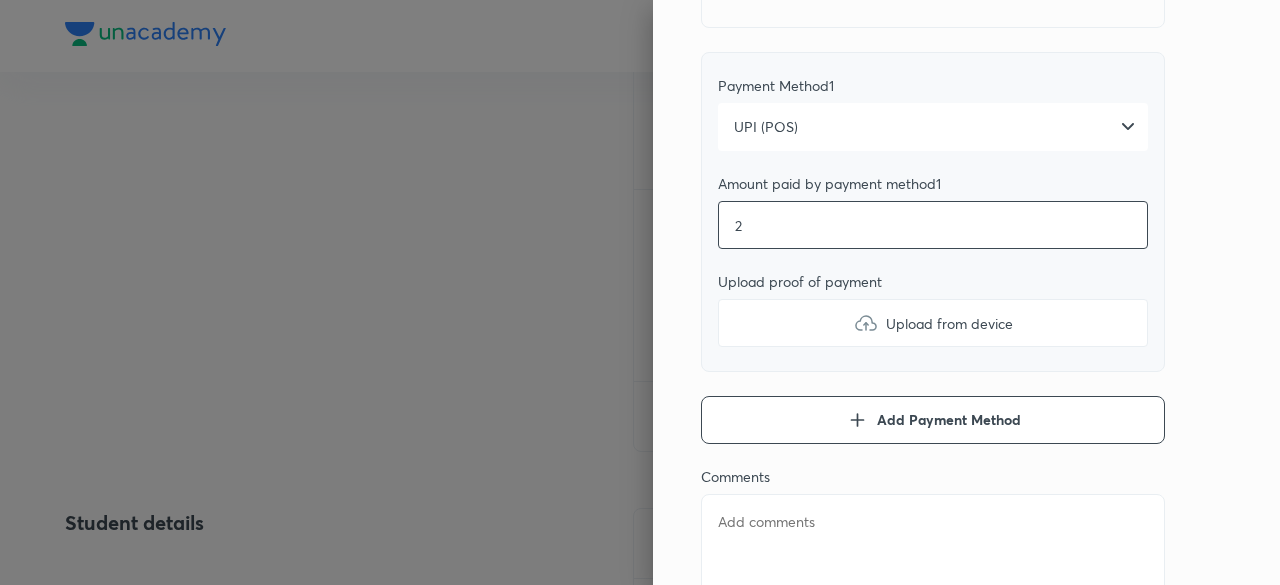 type on "x" 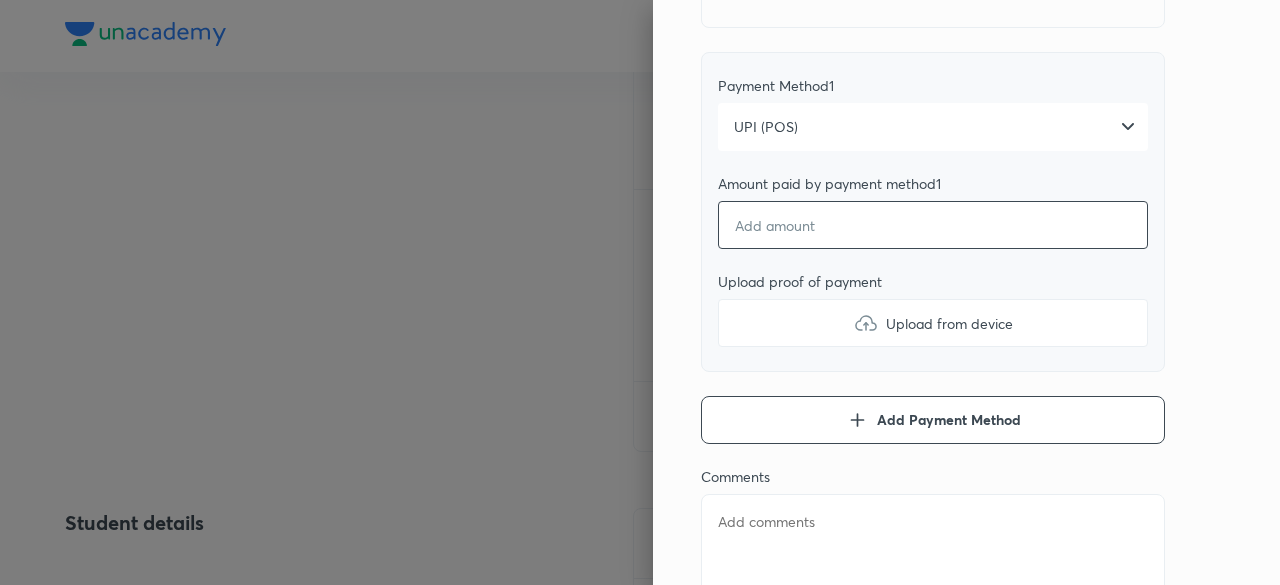 type on "x" 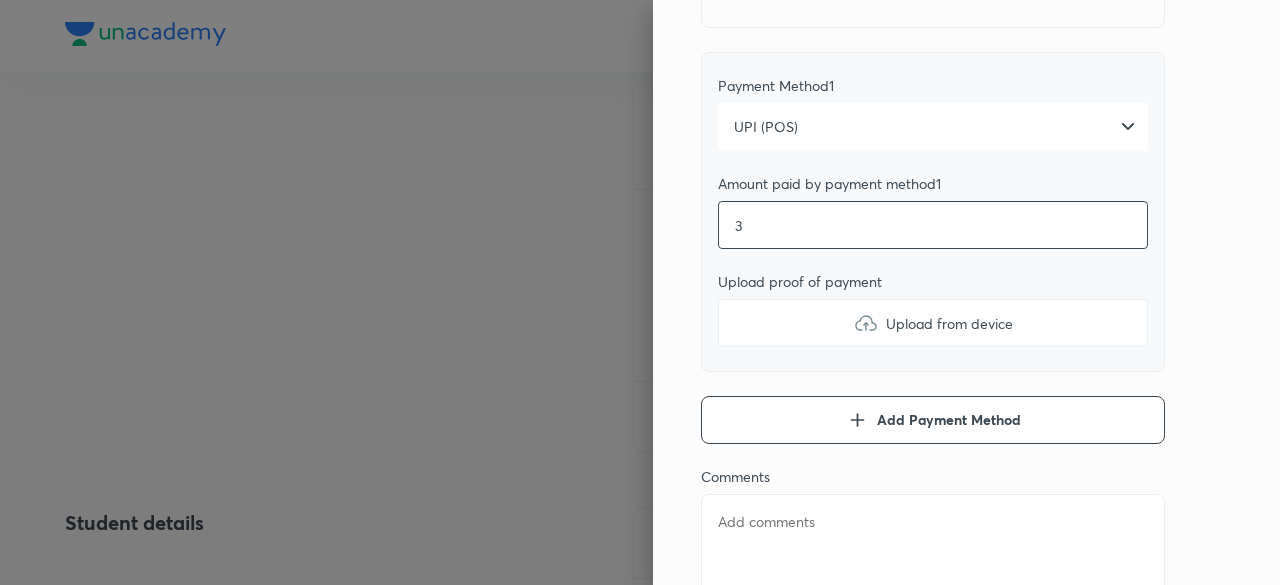 type on "x" 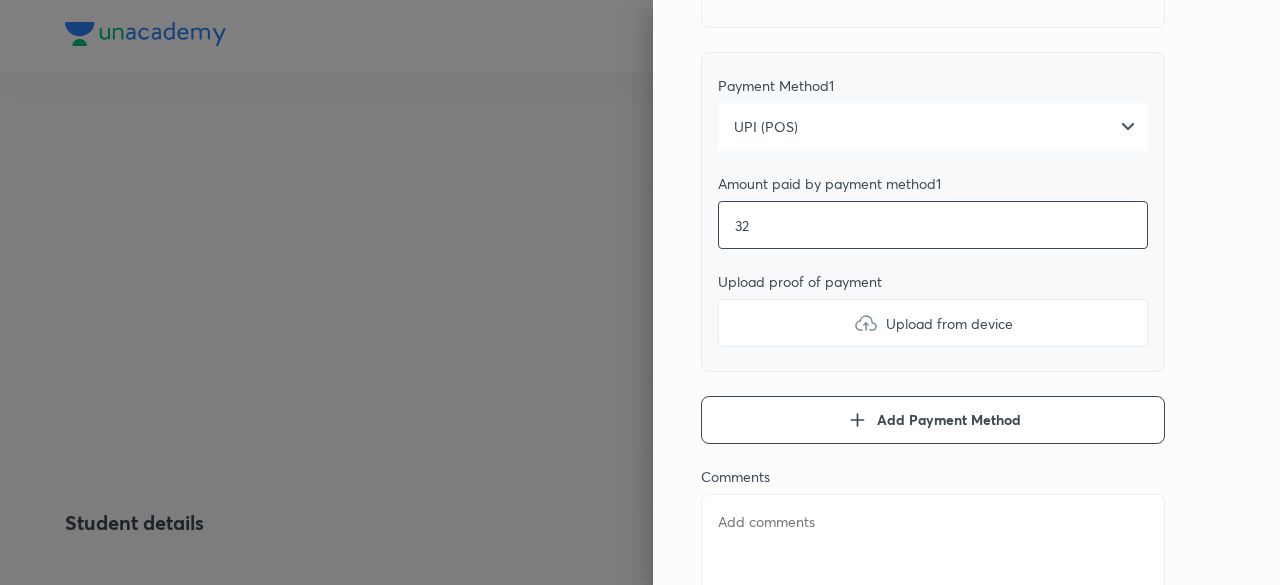 type on "x" 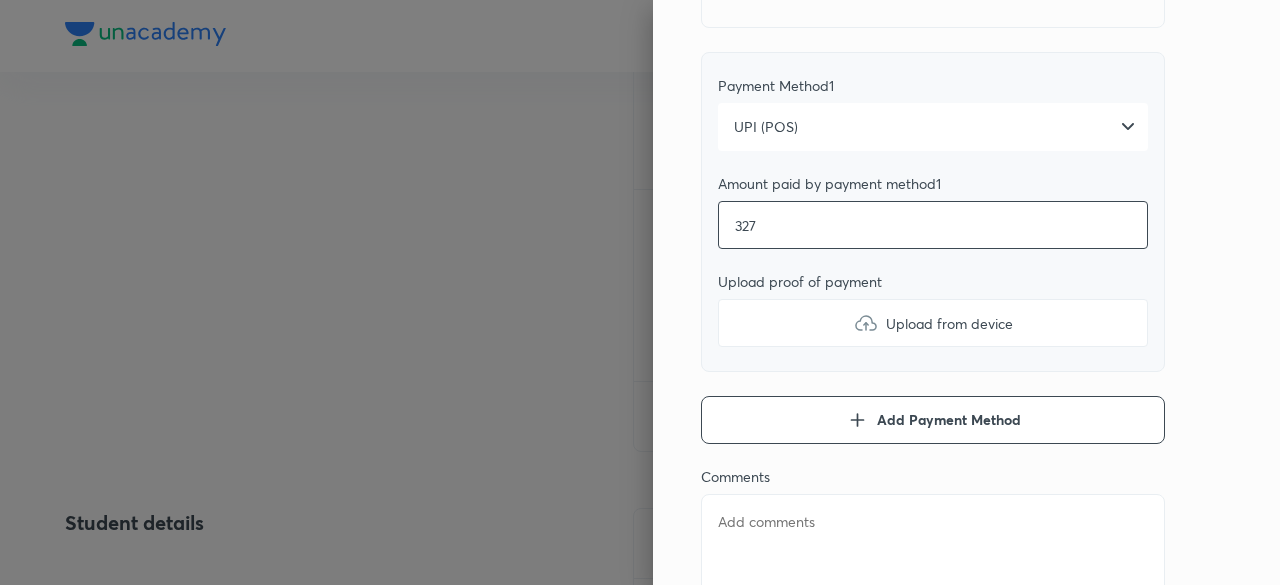 type on "x" 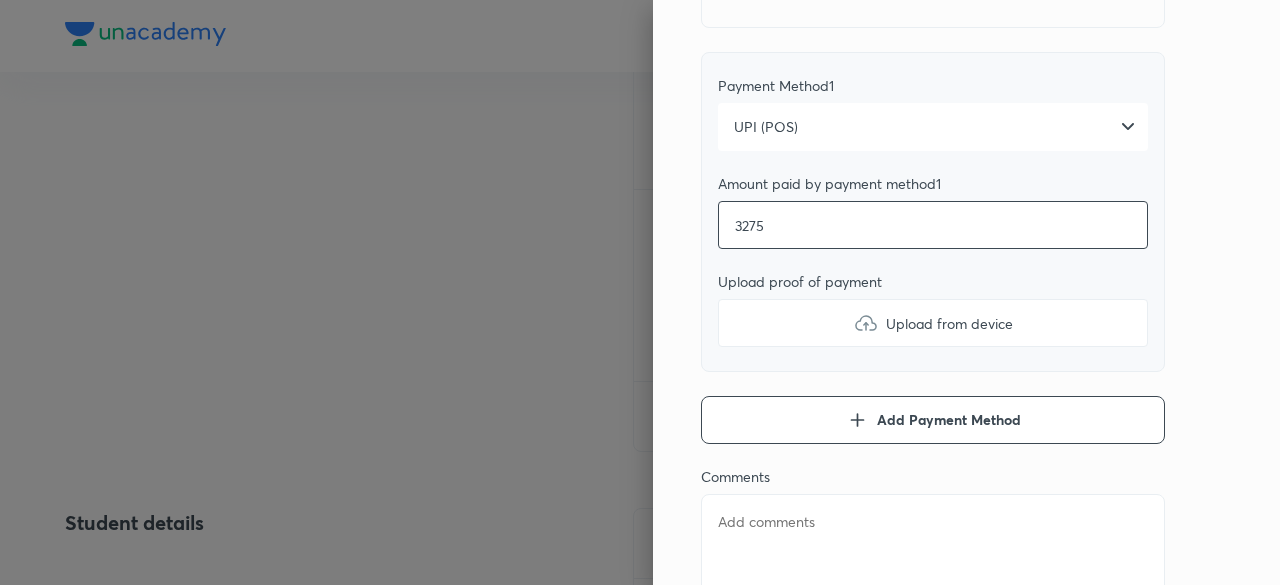 type on "x" 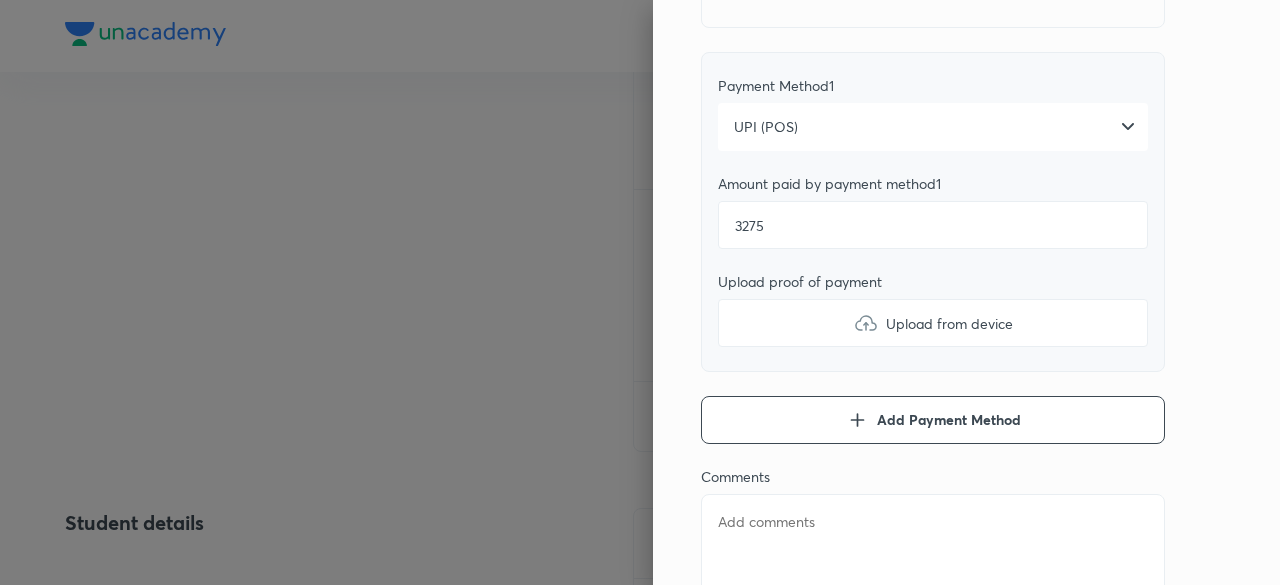 click on "Upload from device" at bounding box center (949, 323) 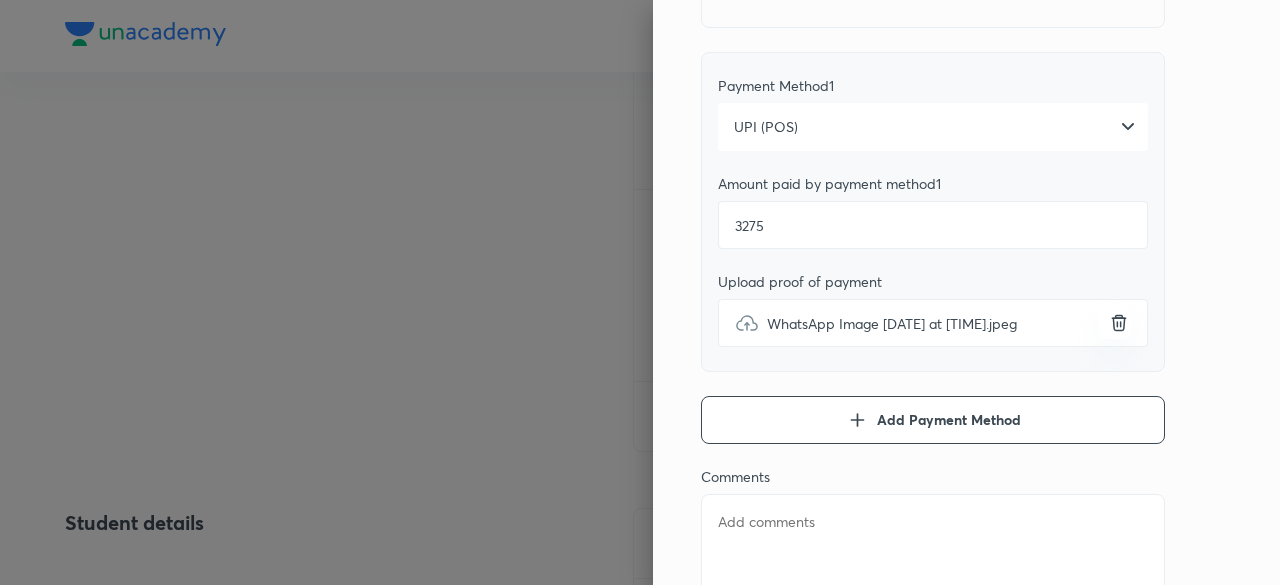 scroll, scrollTop: 420, scrollLeft: 0, axis: vertical 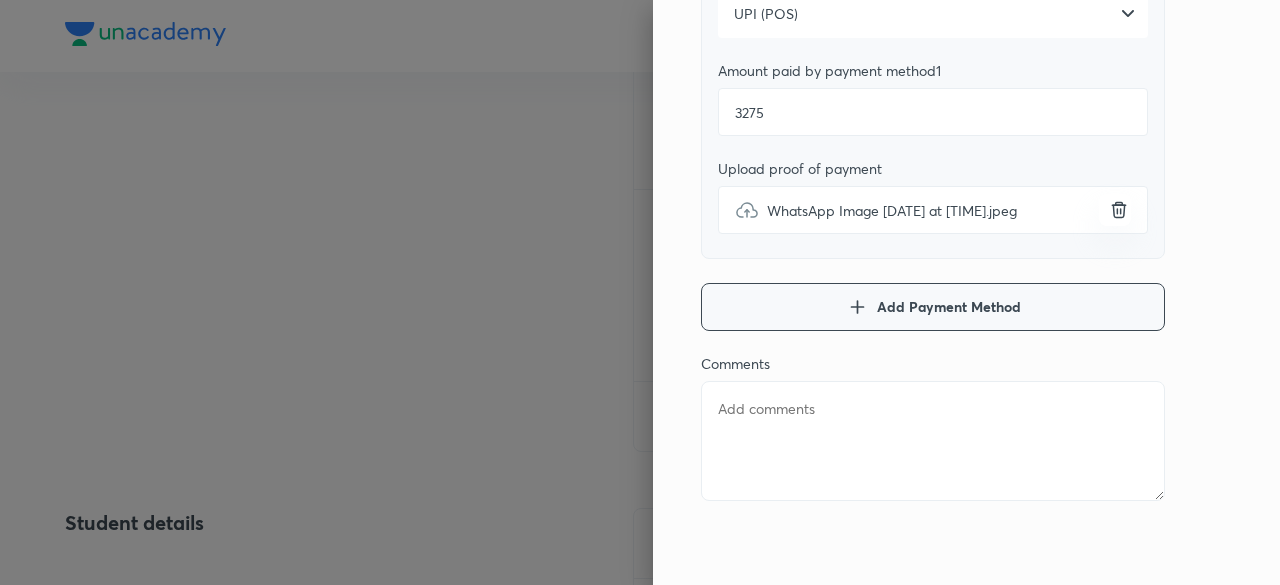 click on "Add Payment Method" at bounding box center (949, 307) 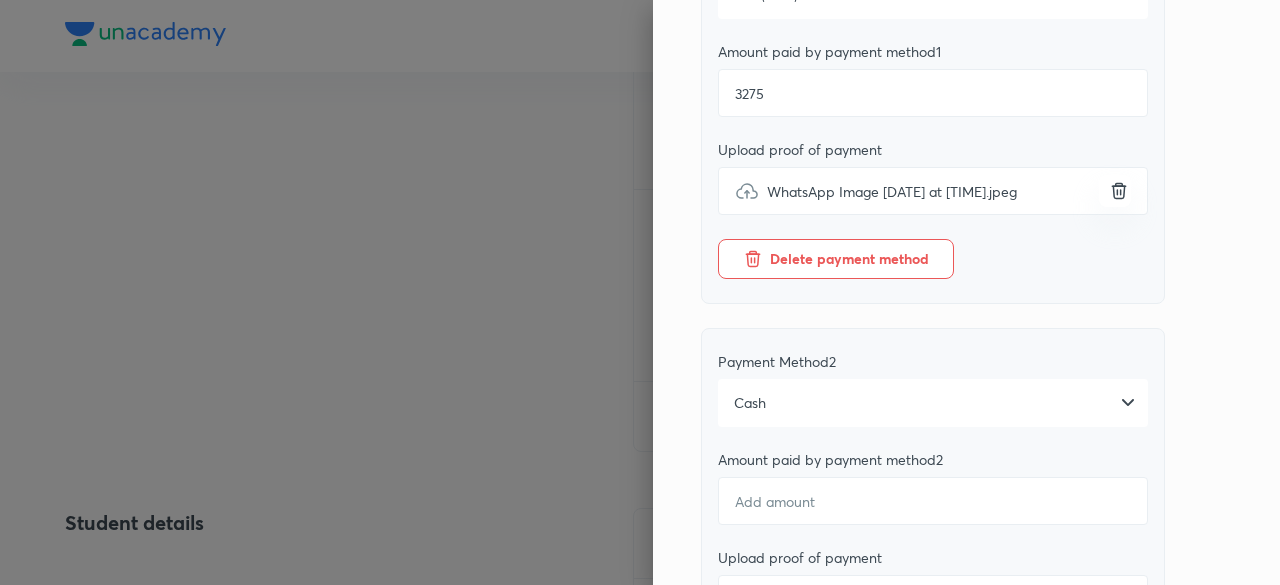click on "Cash" at bounding box center [933, 403] 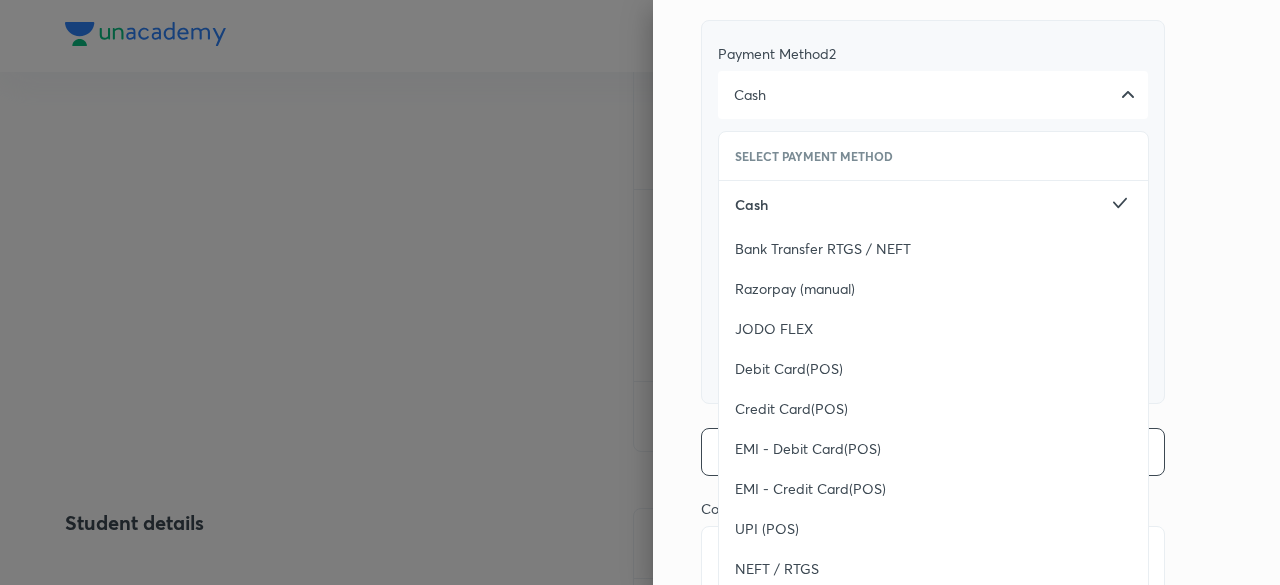 scroll, scrollTop: 728, scrollLeft: 0, axis: vertical 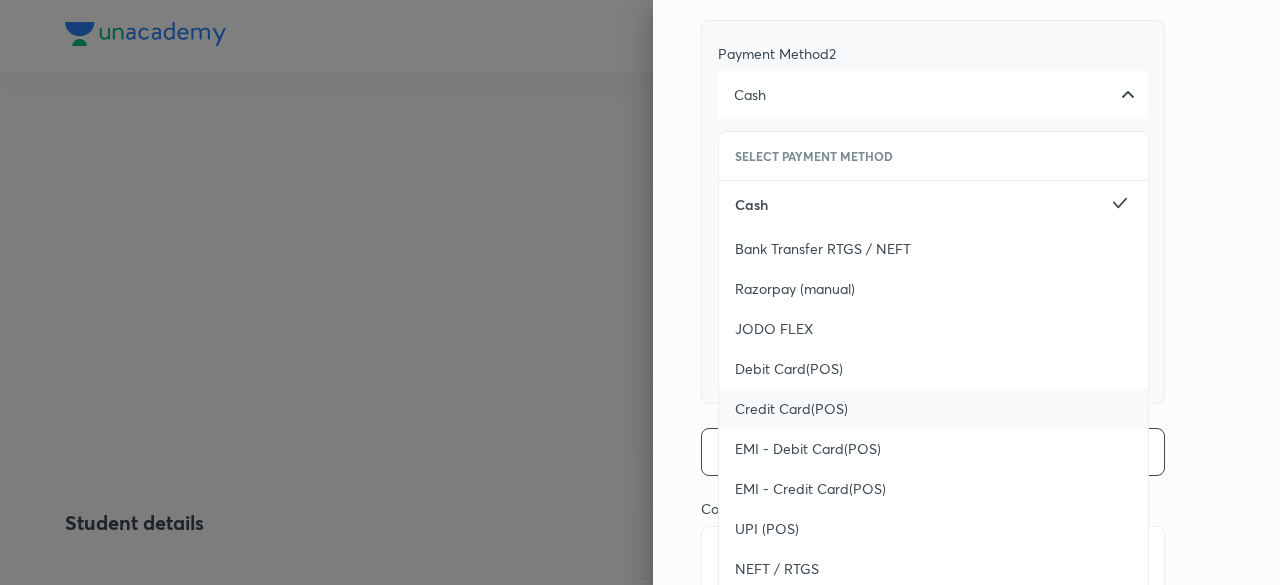click on "Credit Card(POS)" at bounding box center [791, 409] 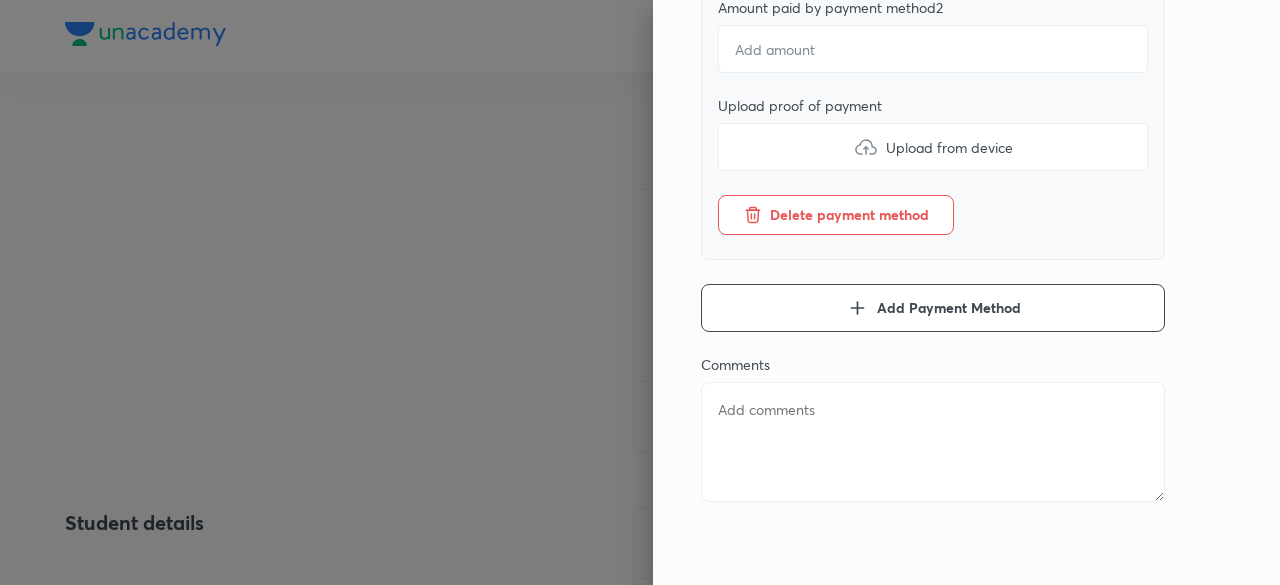scroll, scrollTop: 878, scrollLeft: 0, axis: vertical 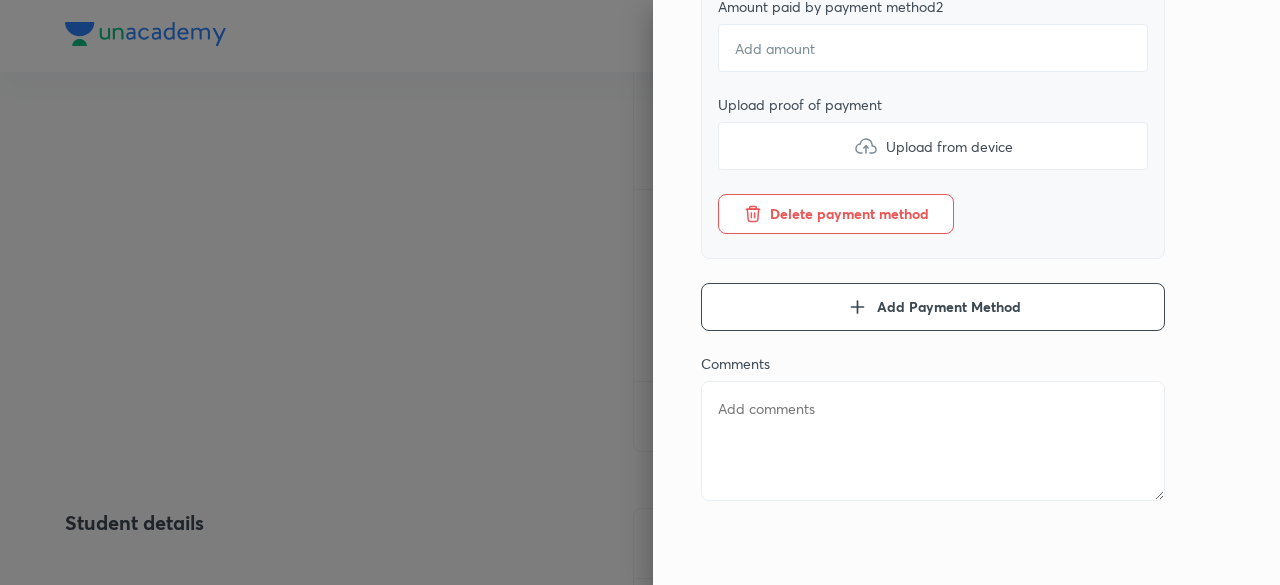 click at bounding box center [866, 146] 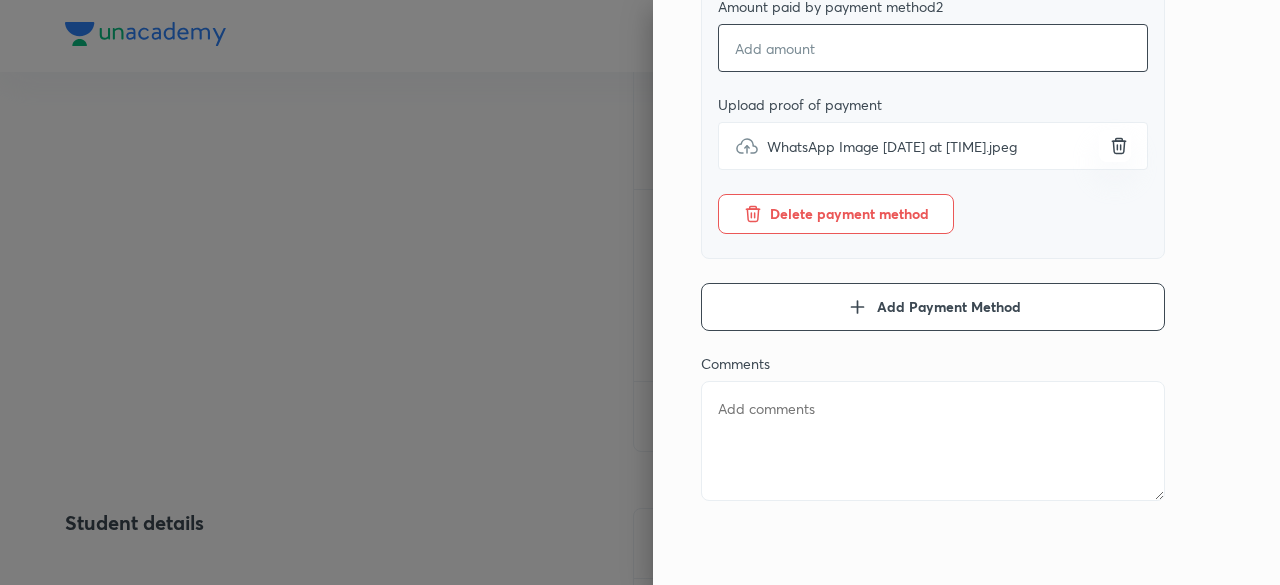 click at bounding box center [933, 48] 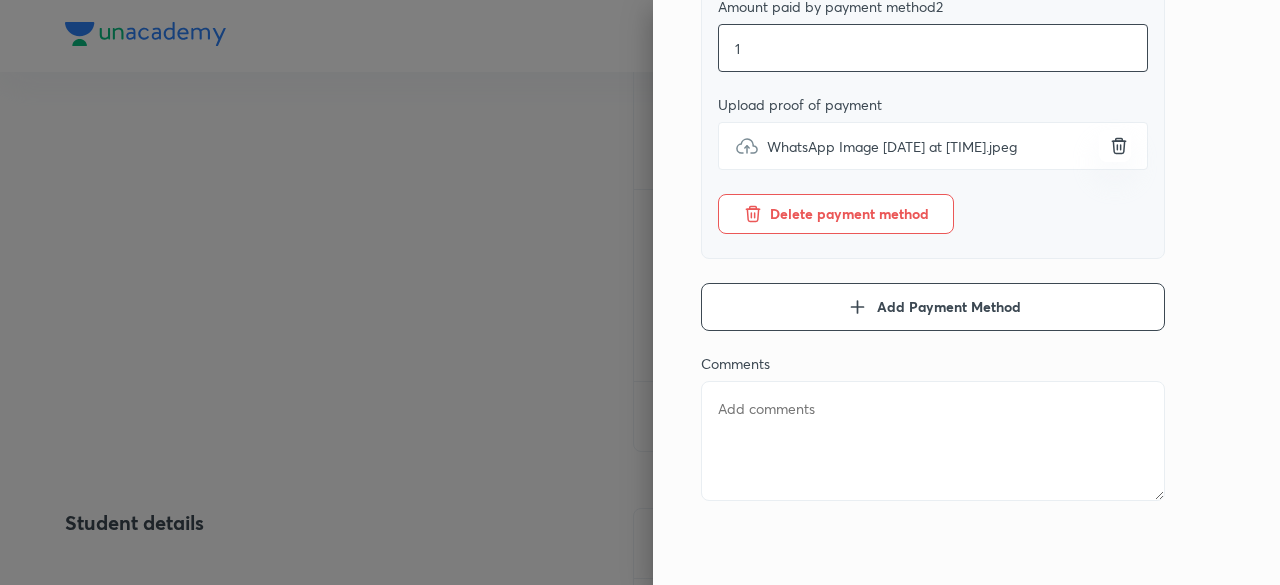 type on "x" 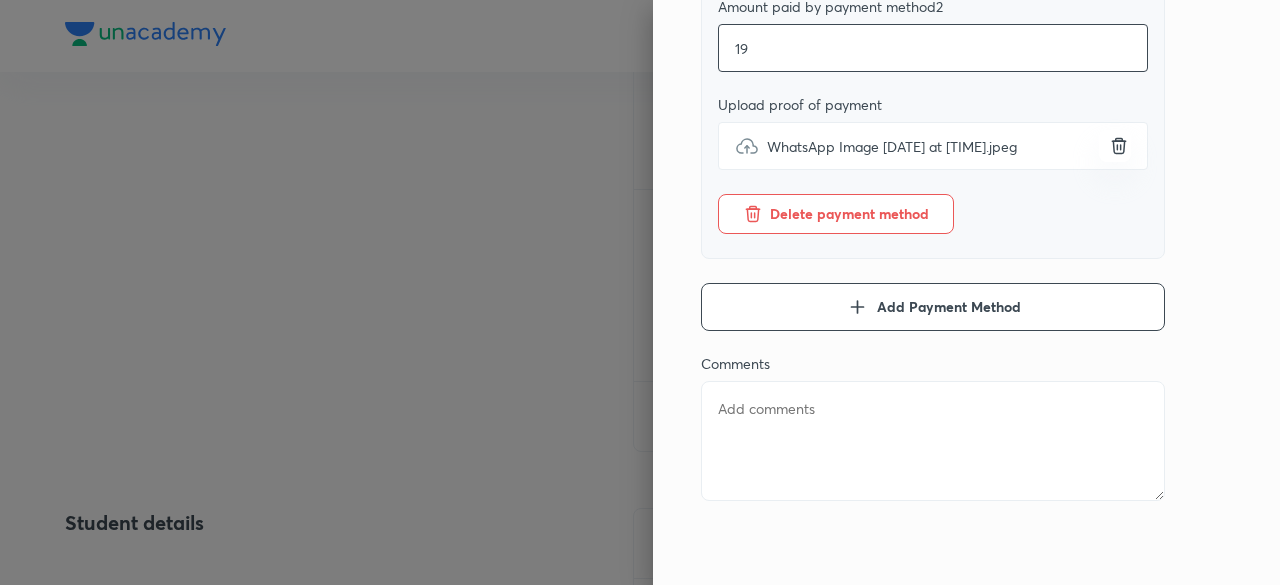 type on "x" 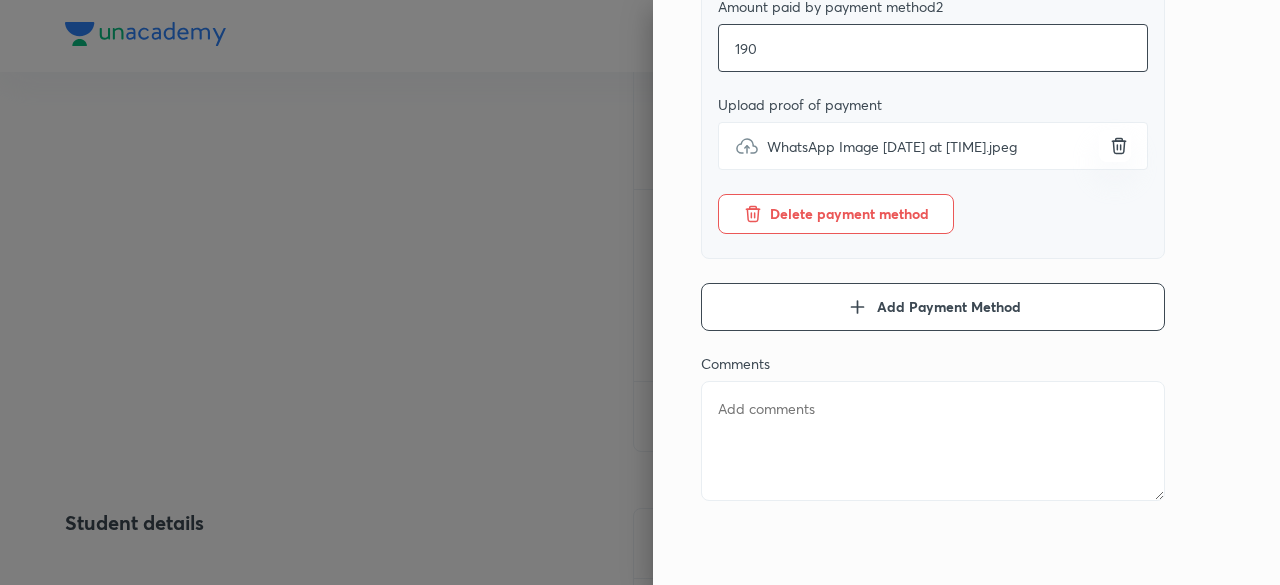 type on "x" 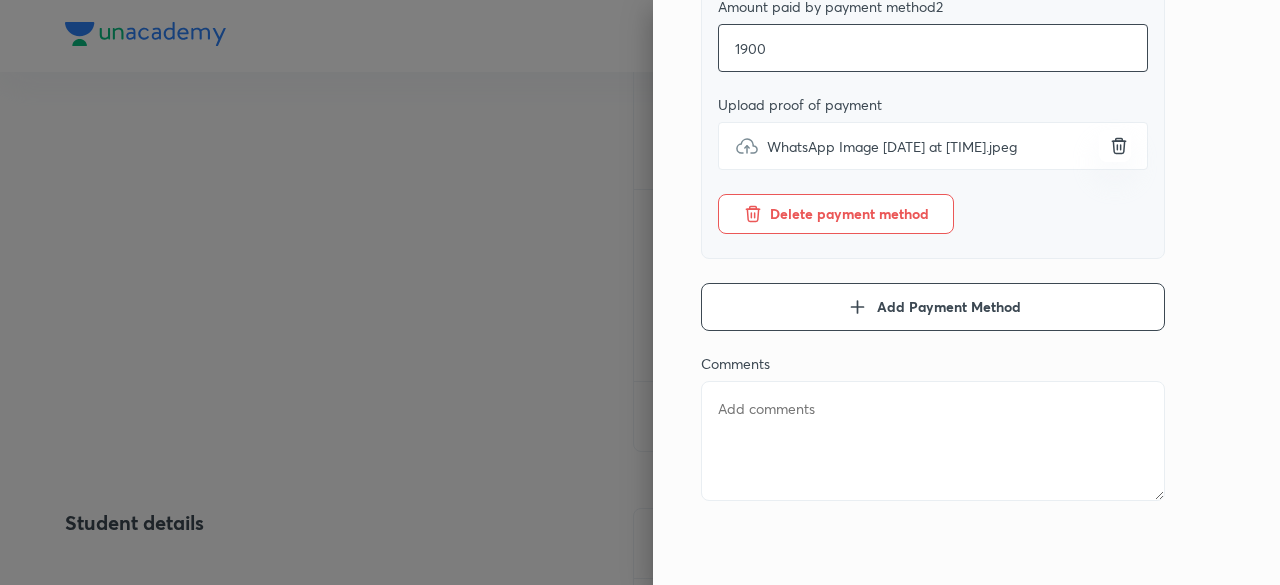 type on "x" 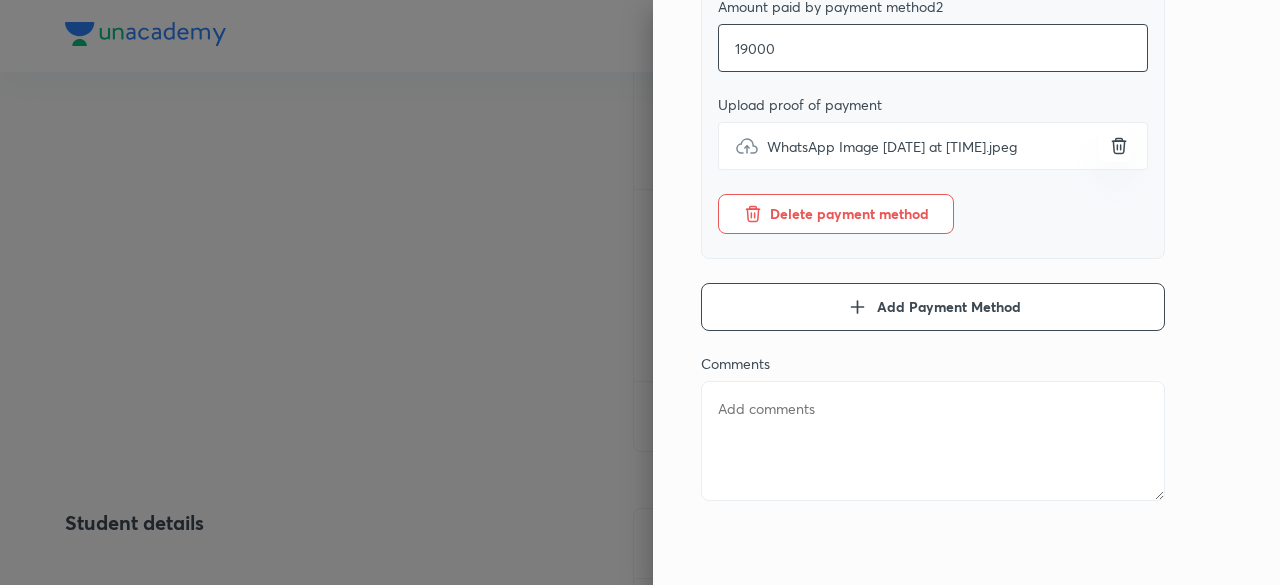 type on "x" 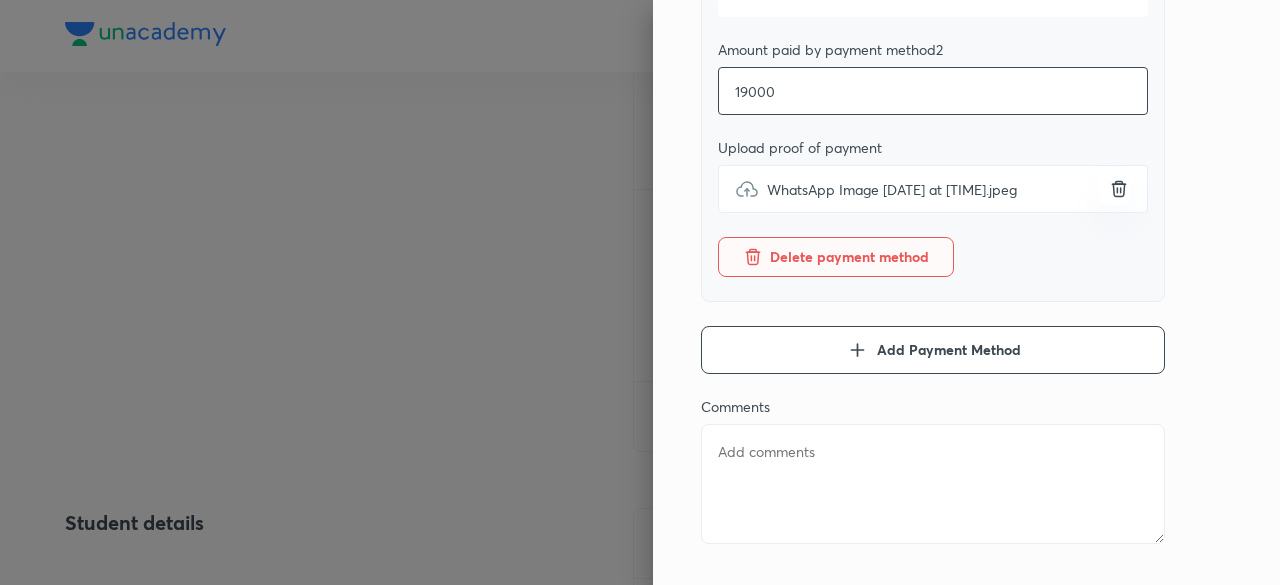scroll, scrollTop: 892, scrollLeft: 0, axis: vertical 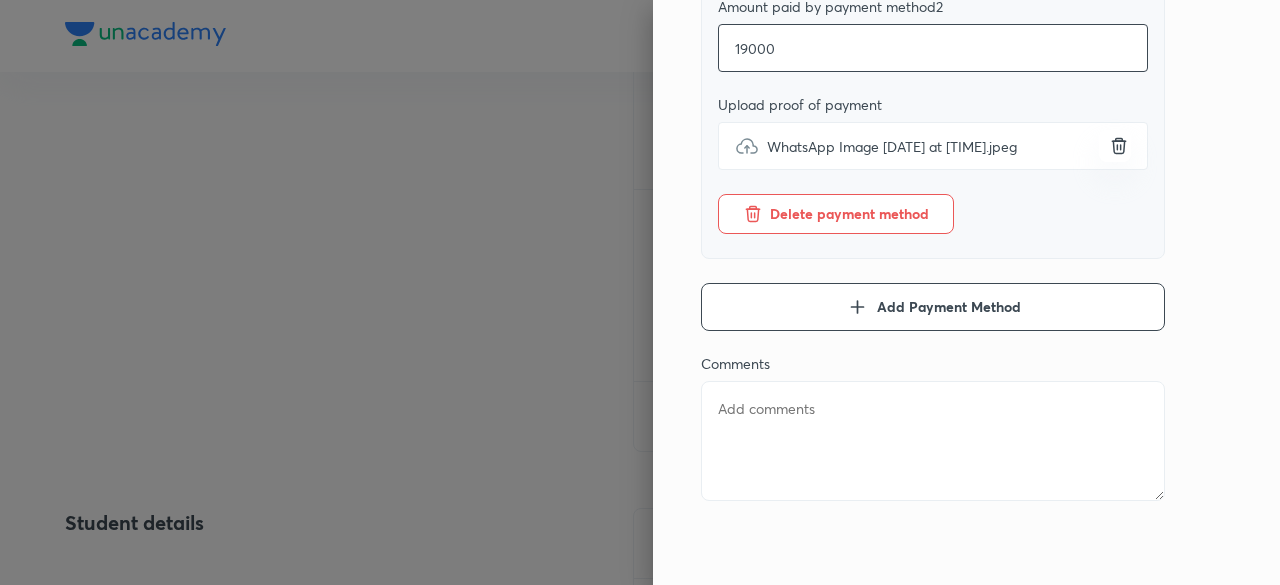 type on "19000" 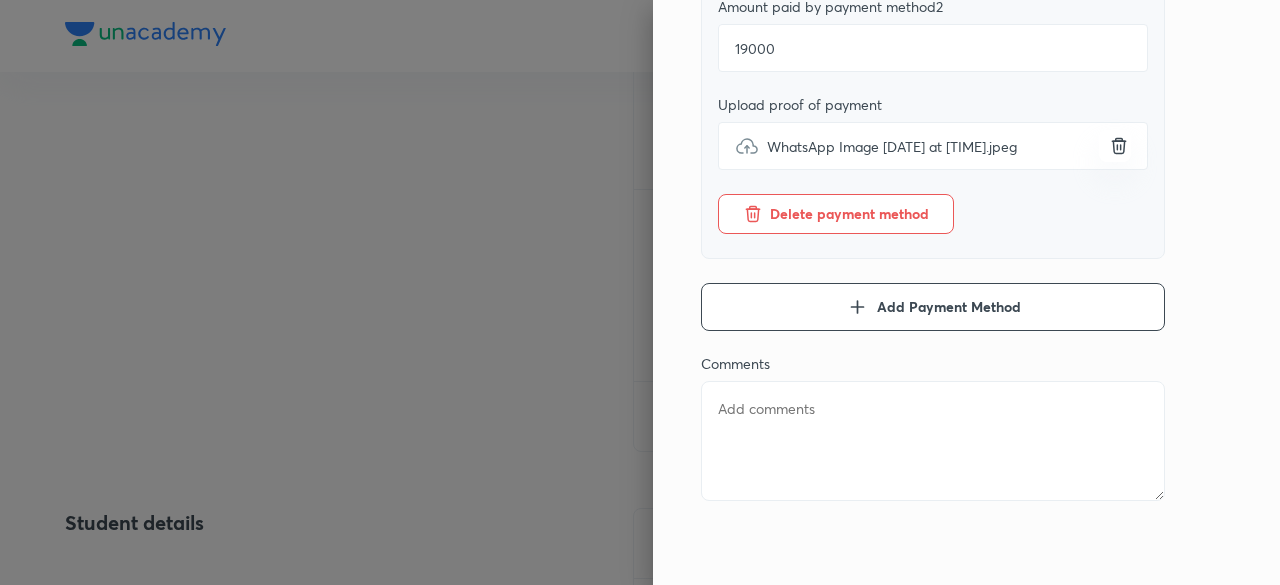 click at bounding box center [933, 441] 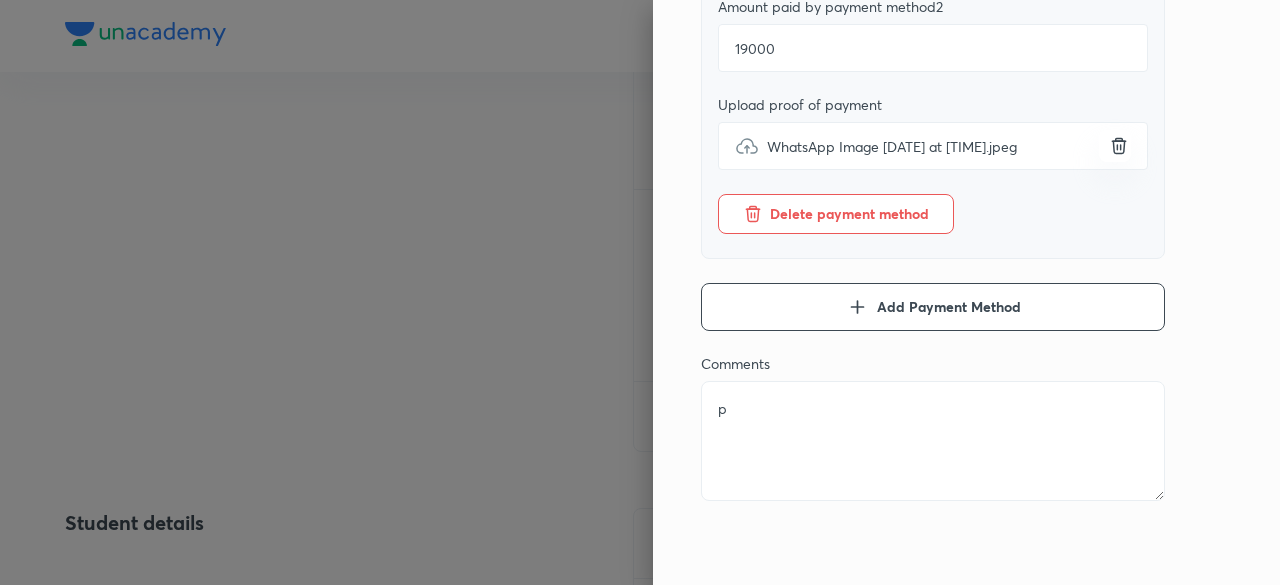 type on "pa" 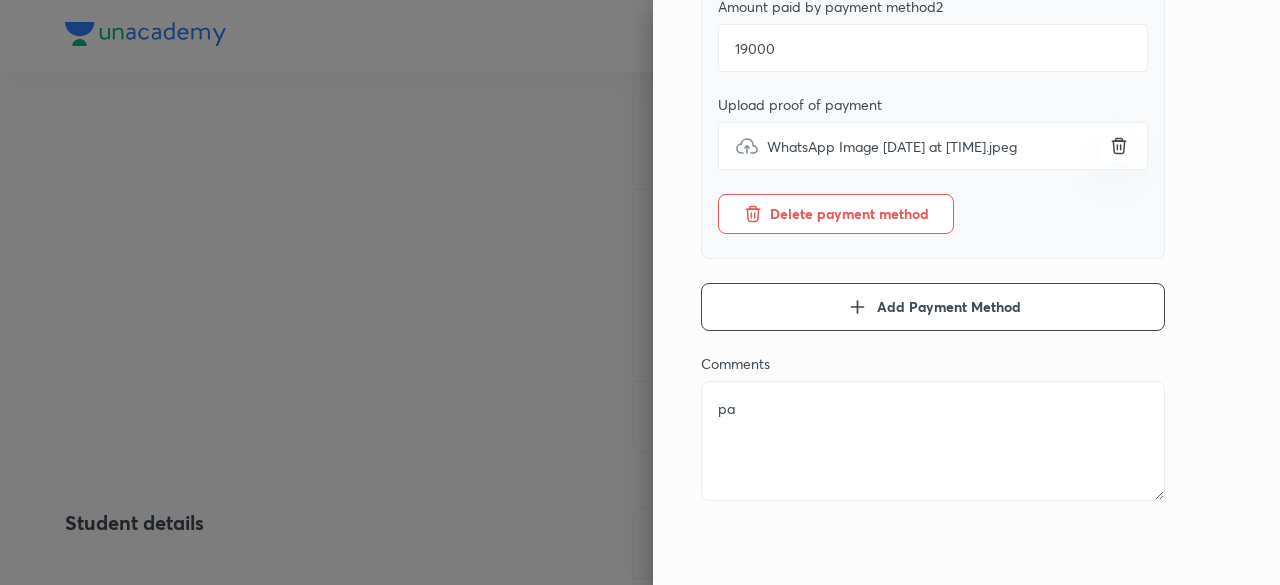 type on "pai" 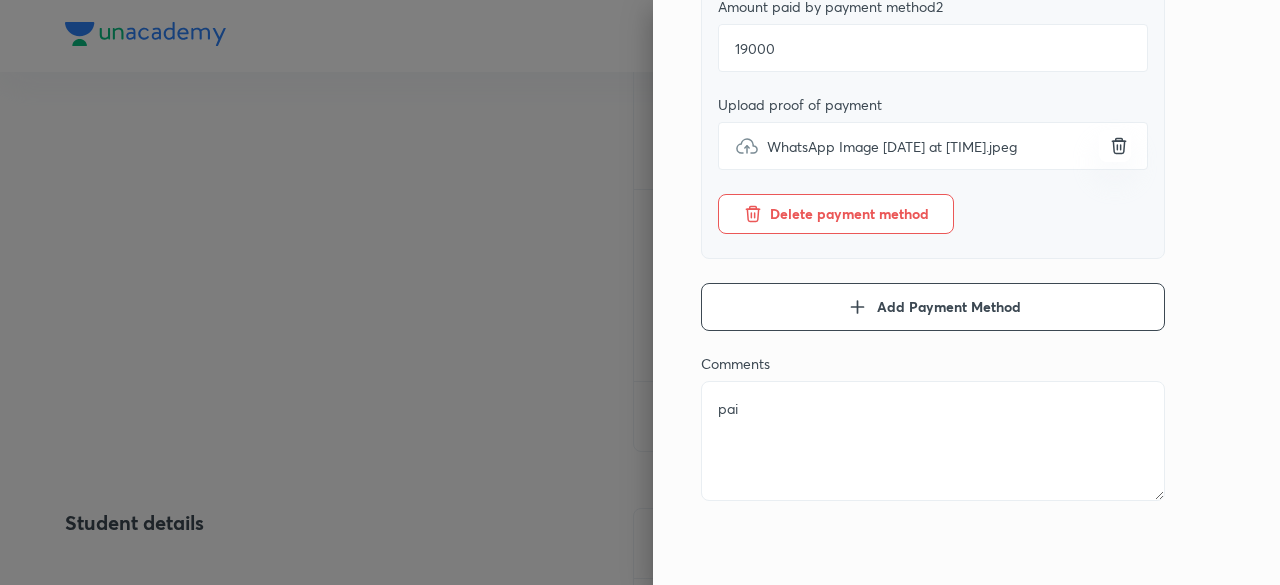type on "paid" 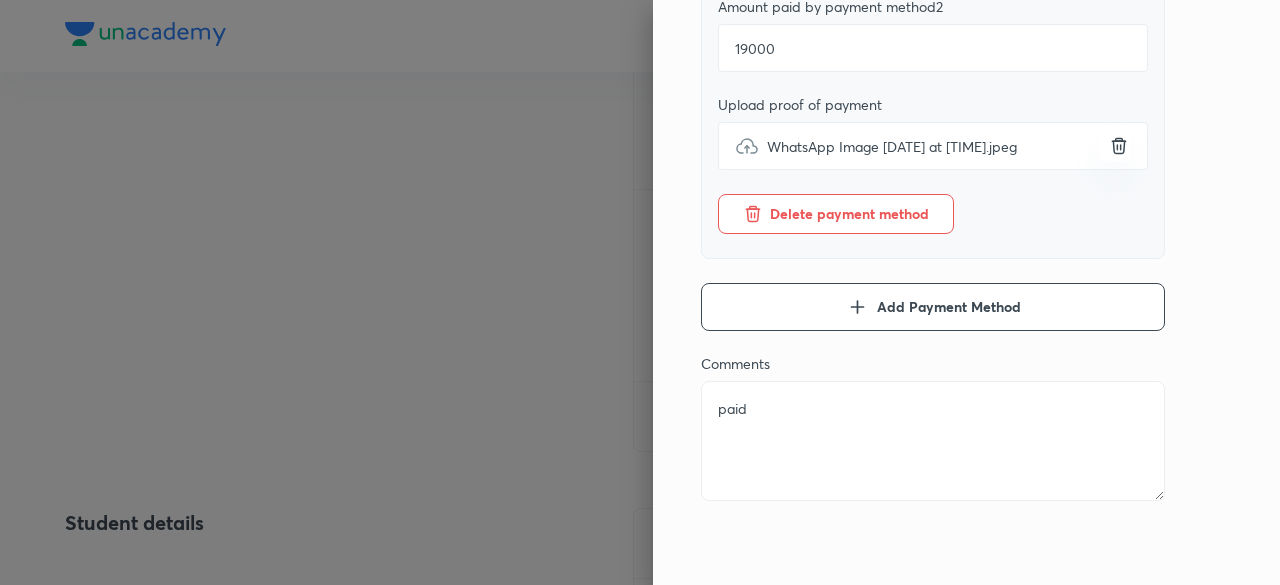 type on "x" 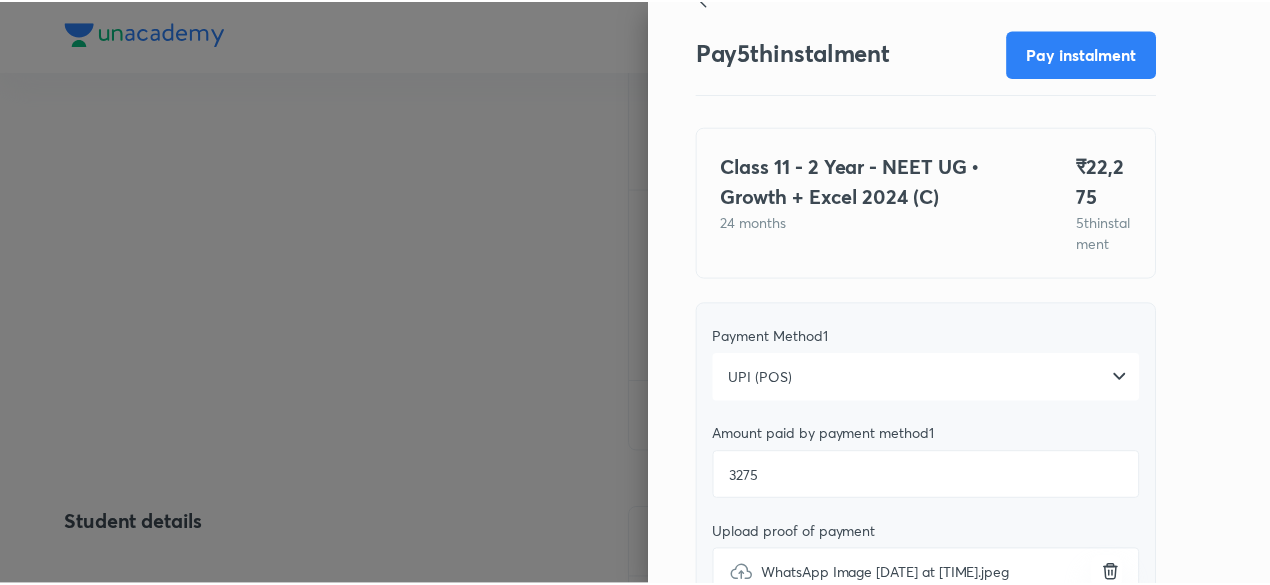 scroll, scrollTop: 0, scrollLeft: 0, axis: both 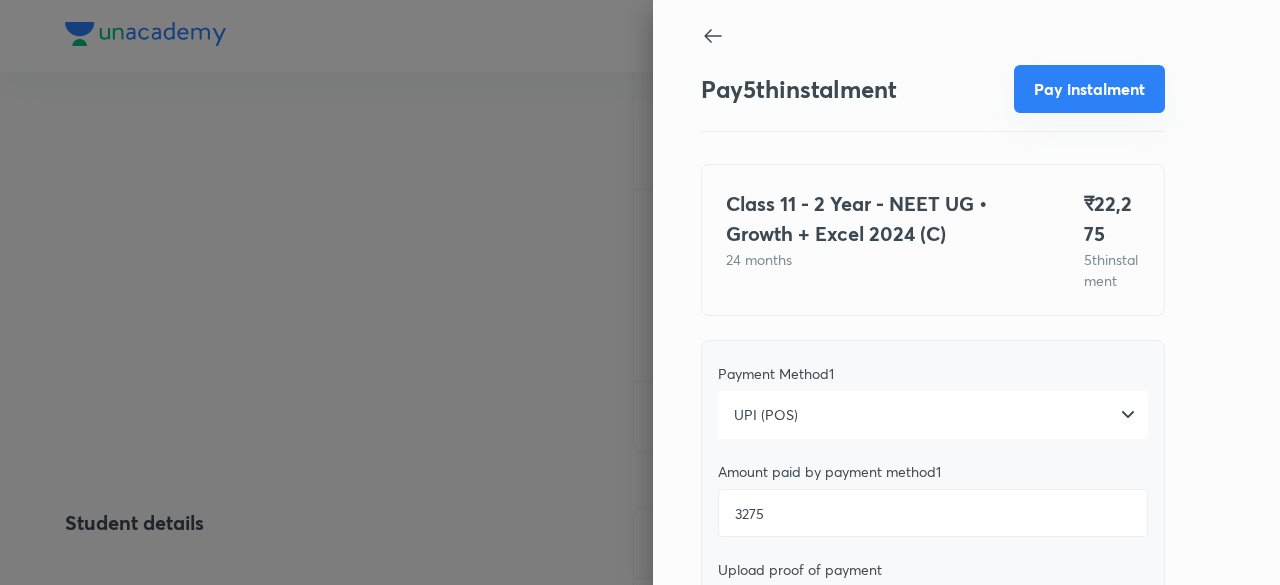 type on "paid" 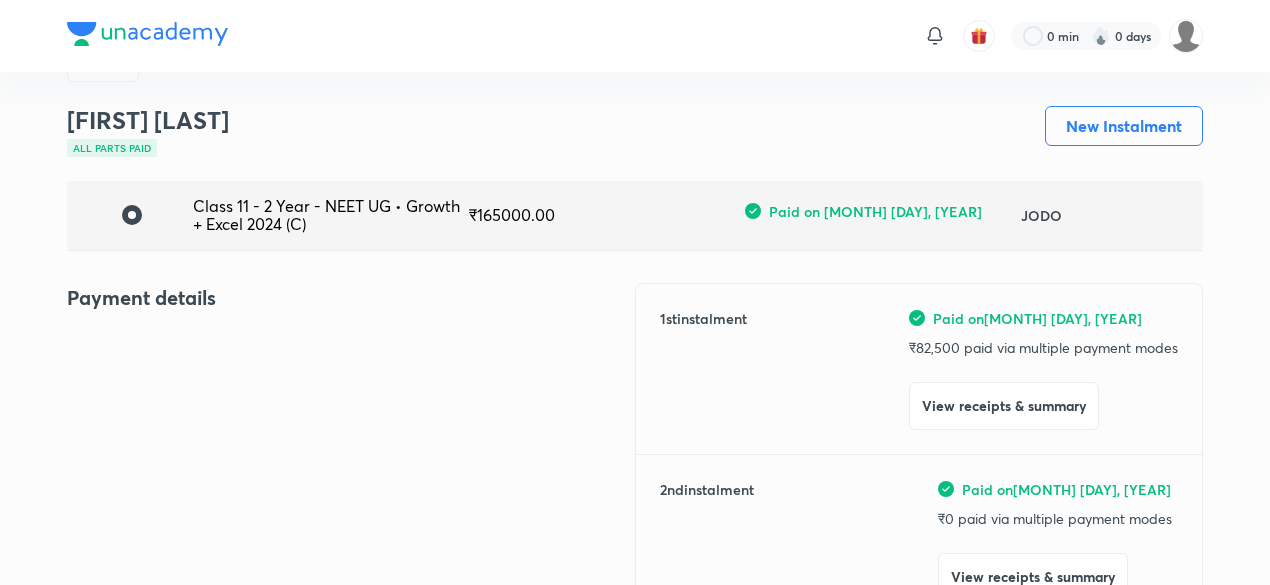 scroll, scrollTop: 0, scrollLeft: 0, axis: both 